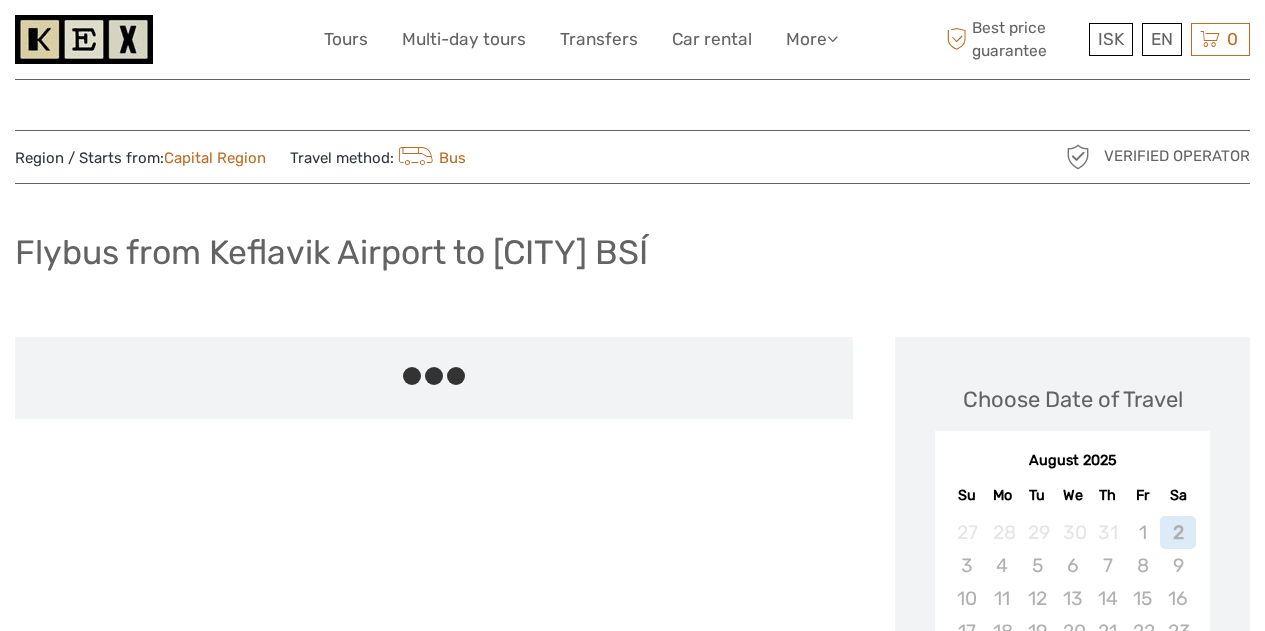 scroll, scrollTop: 0, scrollLeft: 0, axis: both 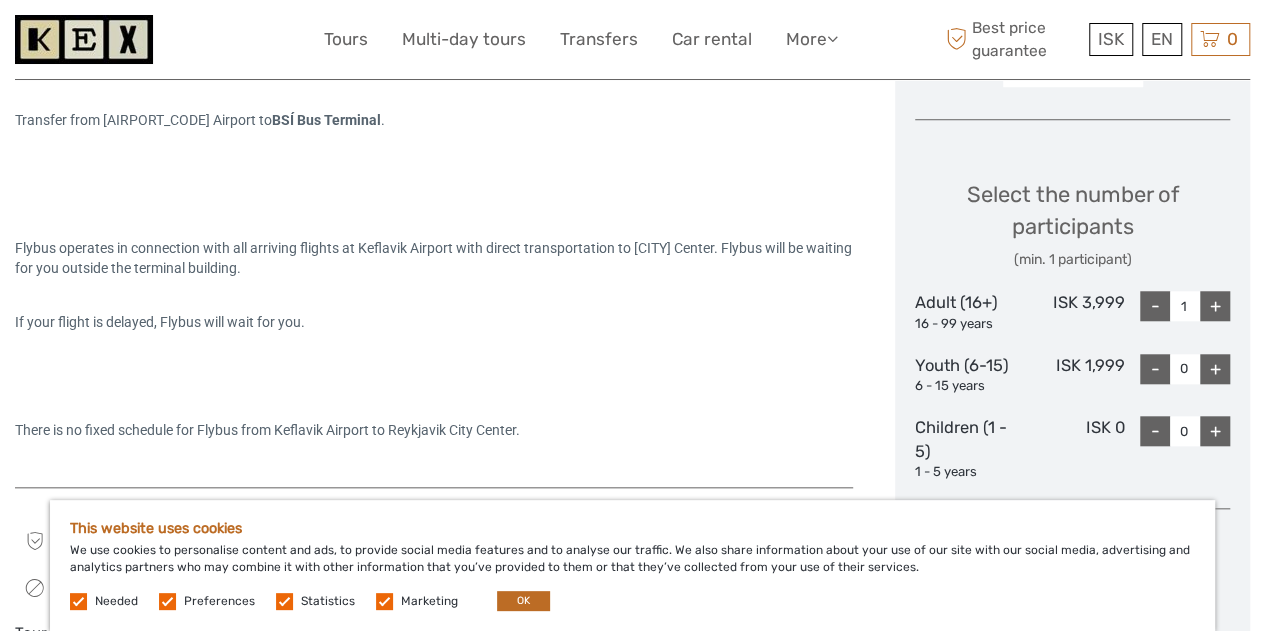 click on "+" at bounding box center [1215, 306] 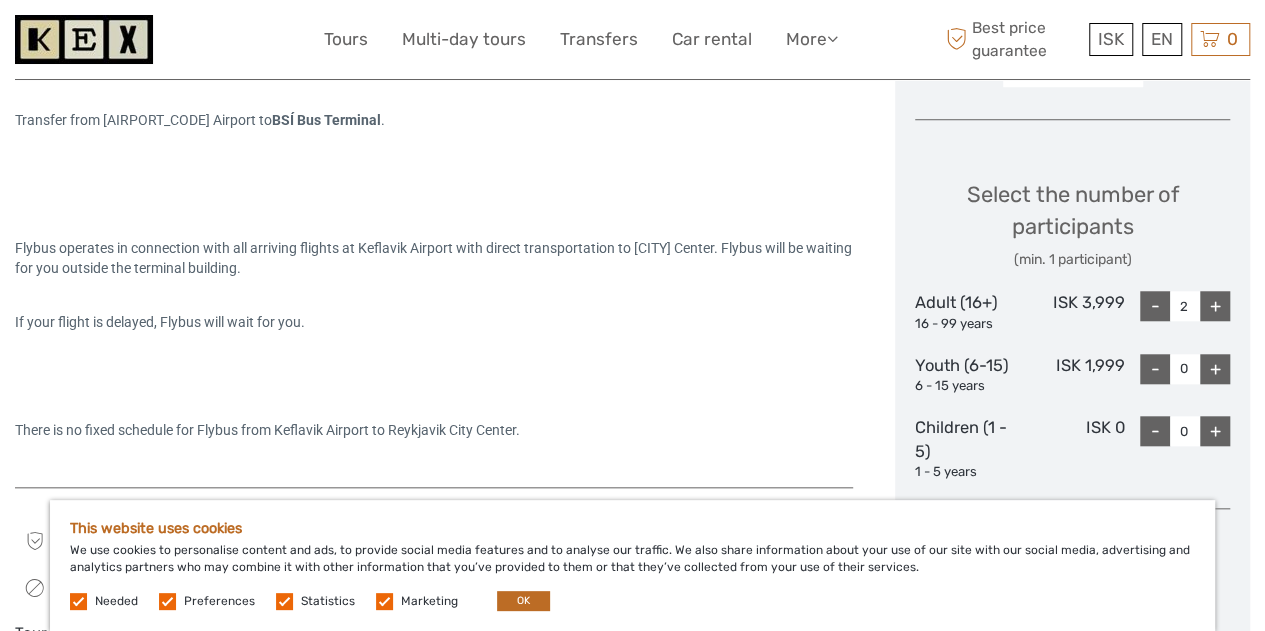 click on "+" at bounding box center (1215, 369) 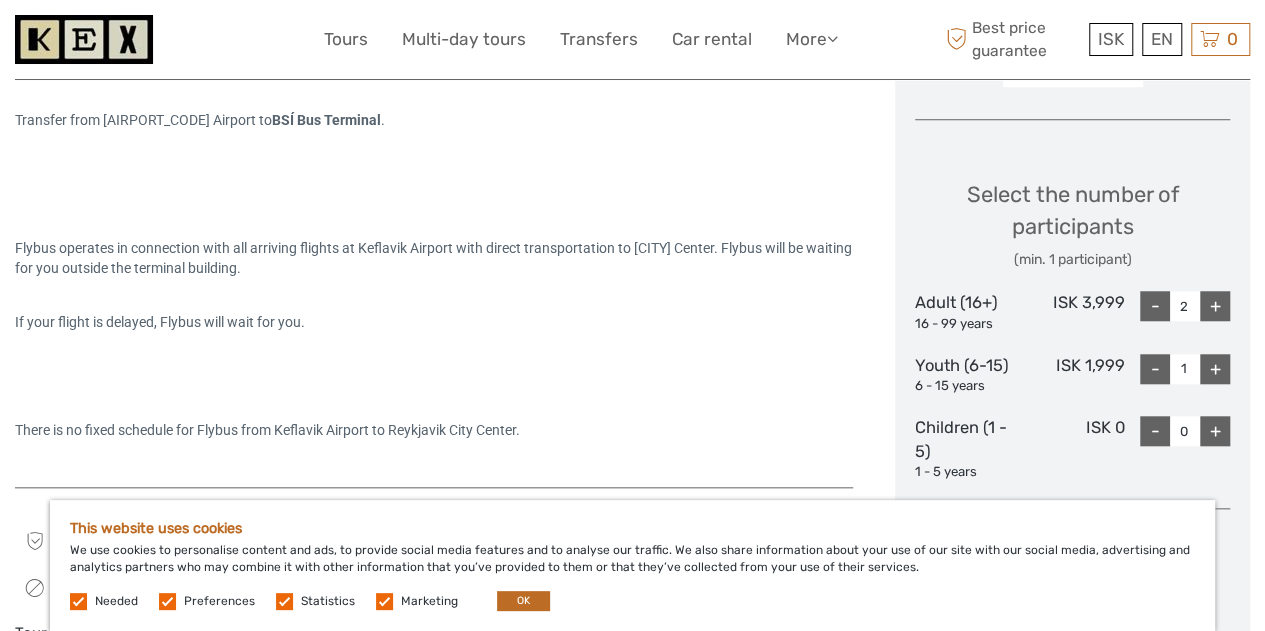 click on "+" at bounding box center (1215, 369) 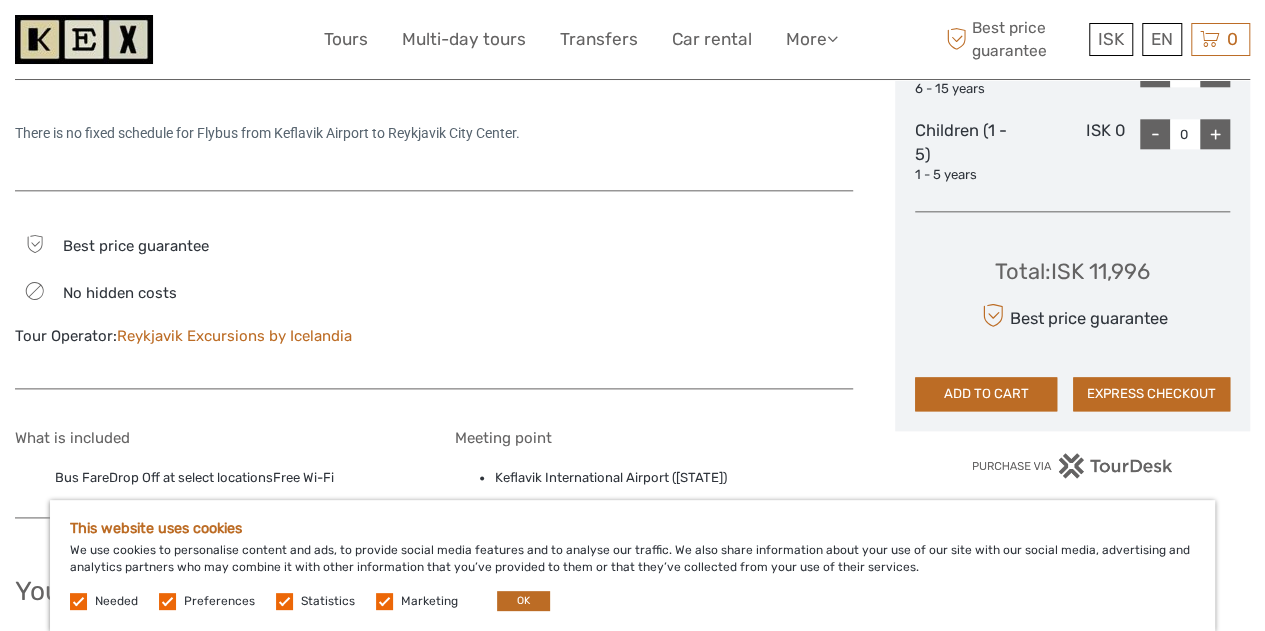 scroll, scrollTop: 1132, scrollLeft: 0, axis: vertical 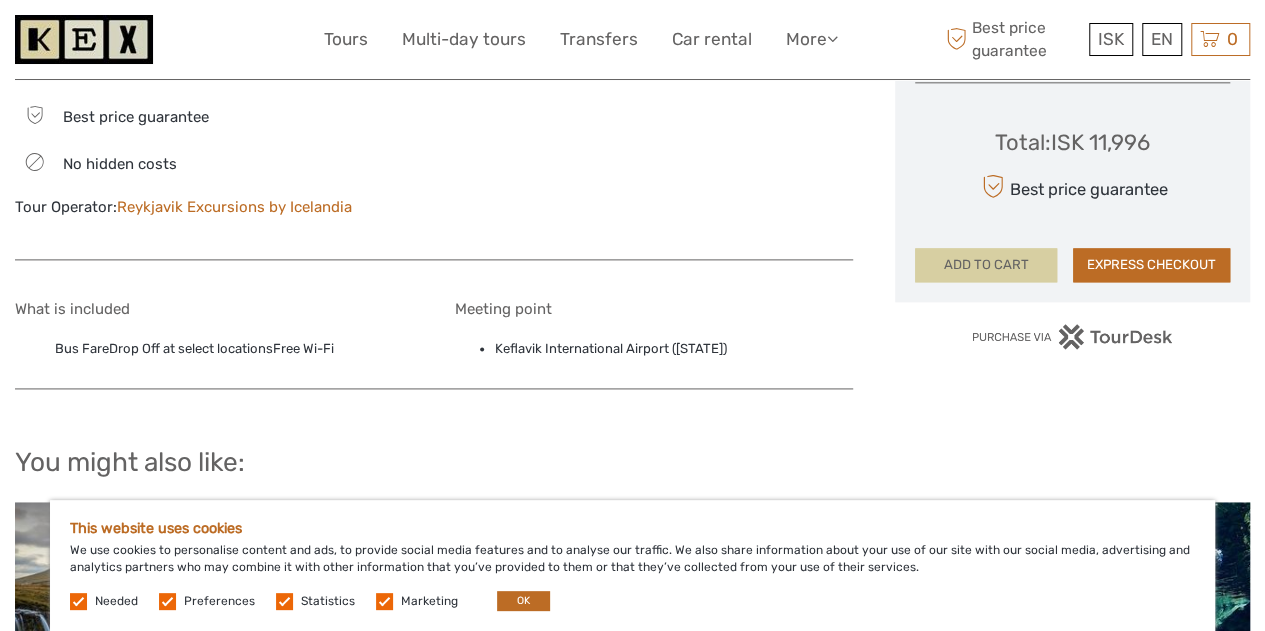 click on "ADD TO CART" at bounding box center (986, 265) 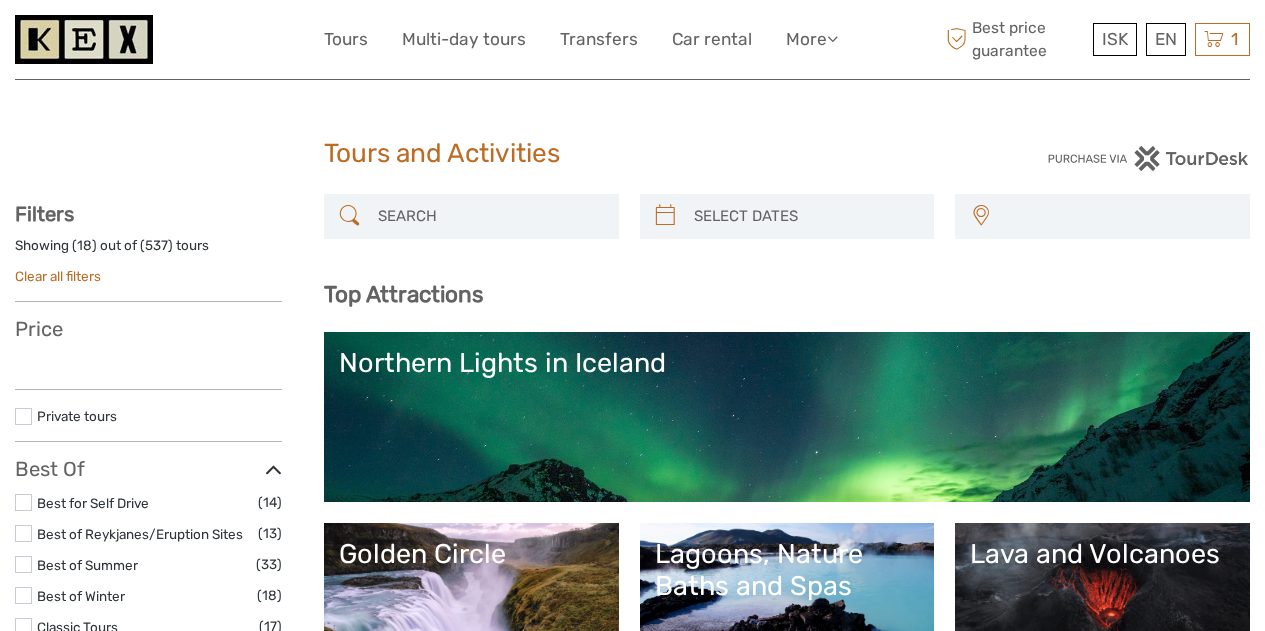 select 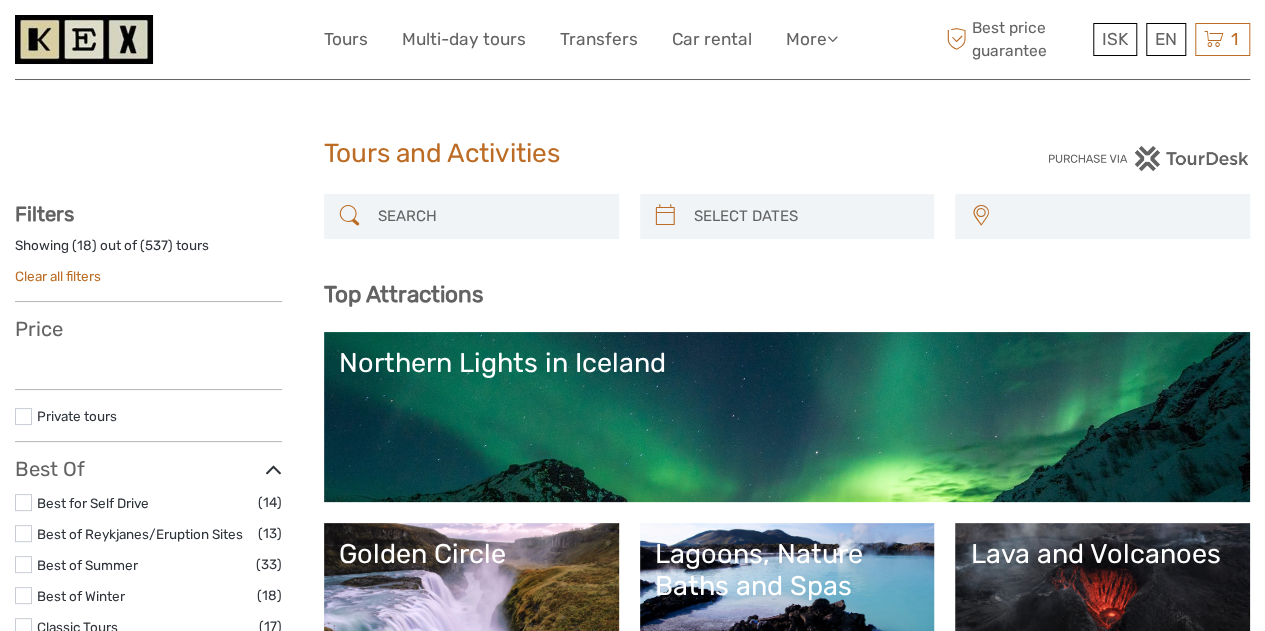 scroll, scrollTop: 0, scrollLeft: 0, axis: both 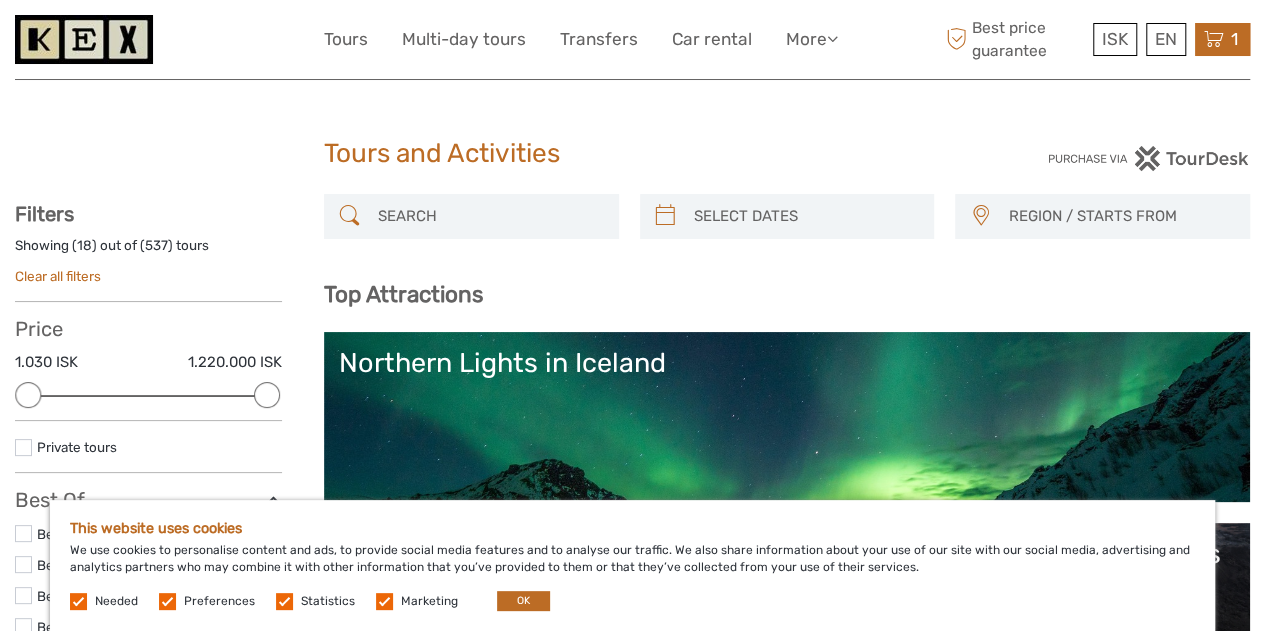 click at bounding box center (1214, 39) 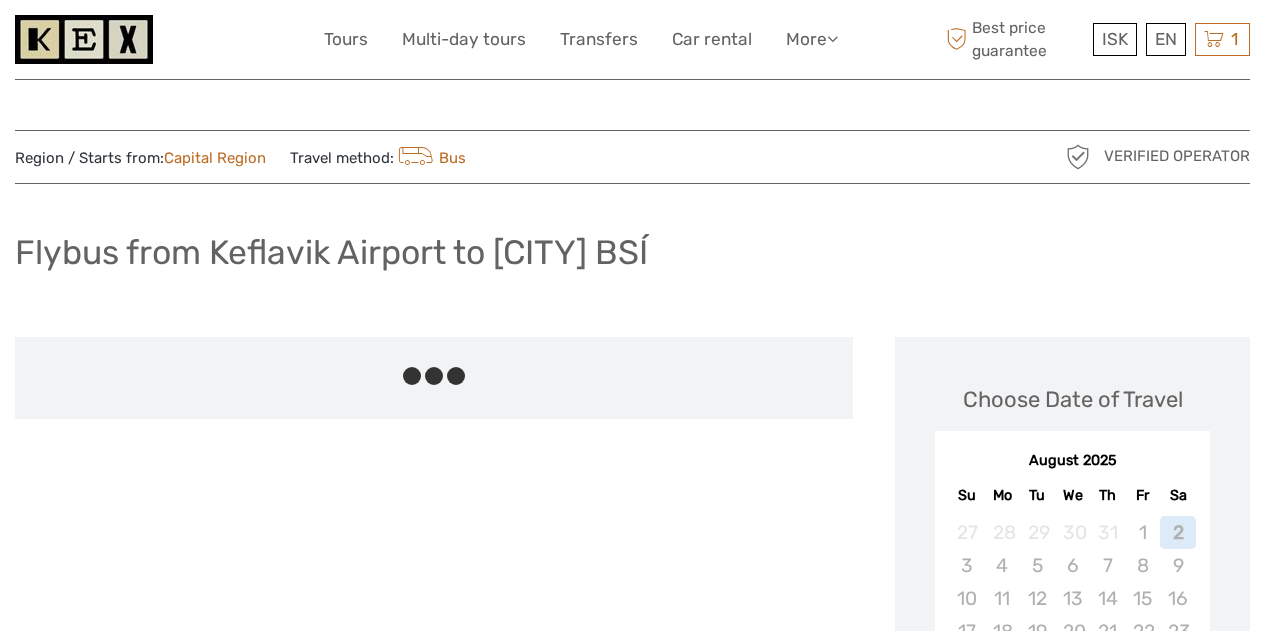 scroll, scrollTop: 0, scrollLeft: 0, axis: both 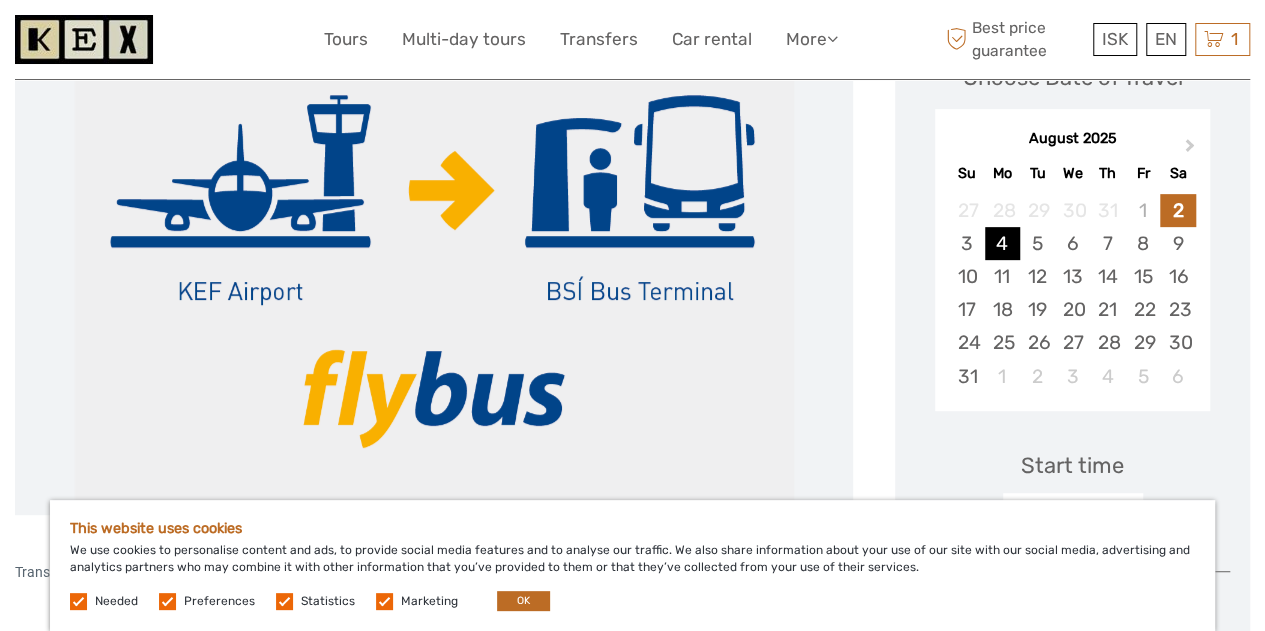 click on "4" at bounding box center [1002, 243] 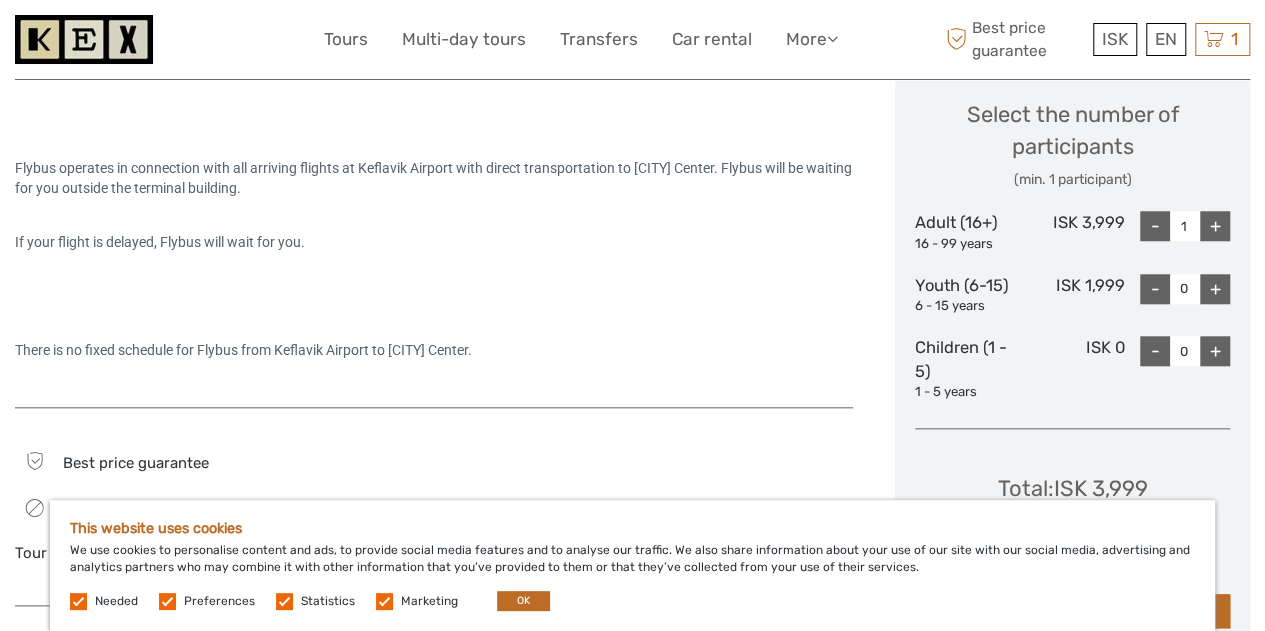scroll, scrollTop: 856, scrollLeft: 0, axis: vertical 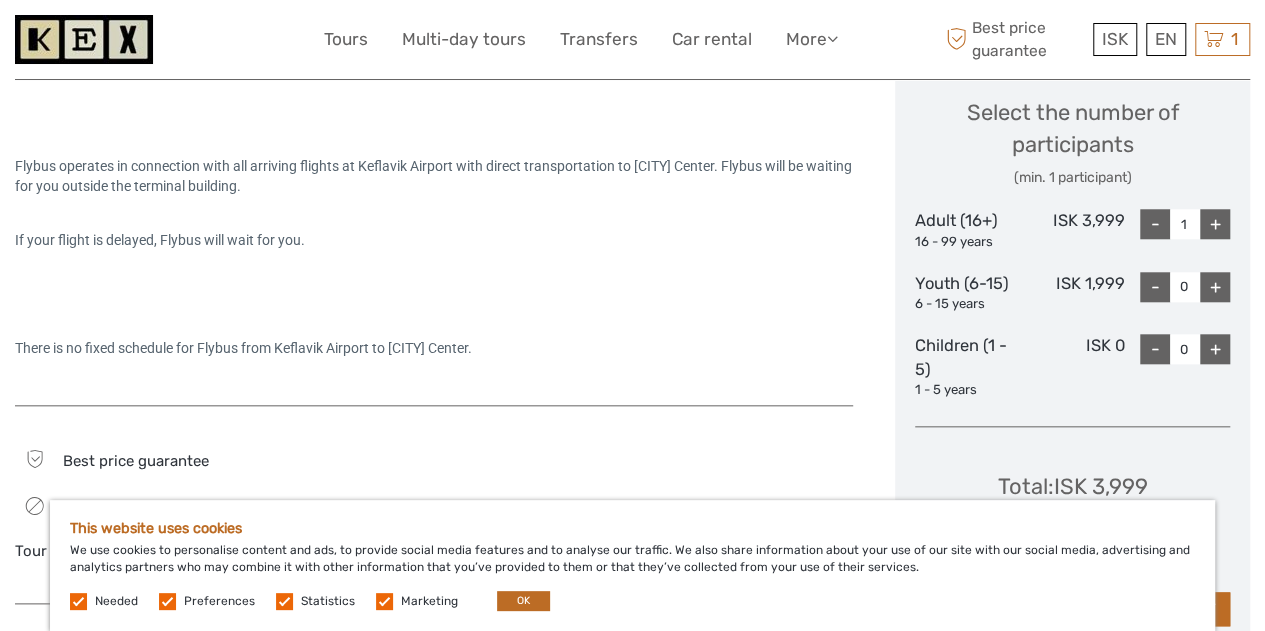 click on "+" at bounding box center [1215, 224] 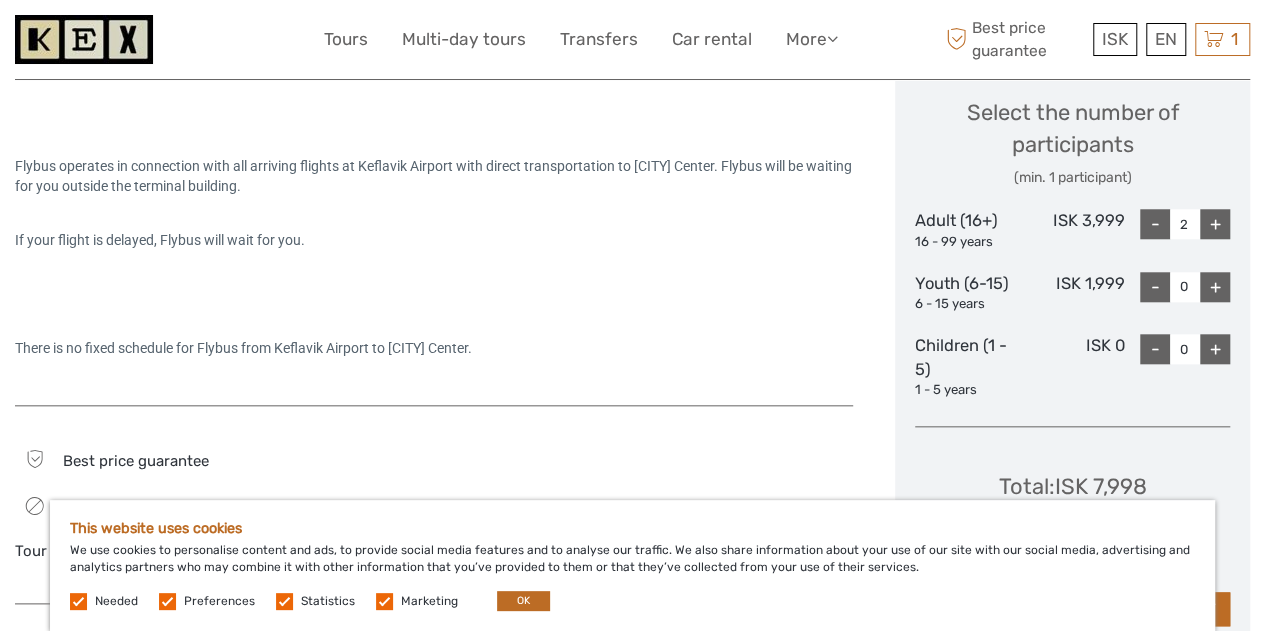click on "+" at bounding box center [1215, 287] 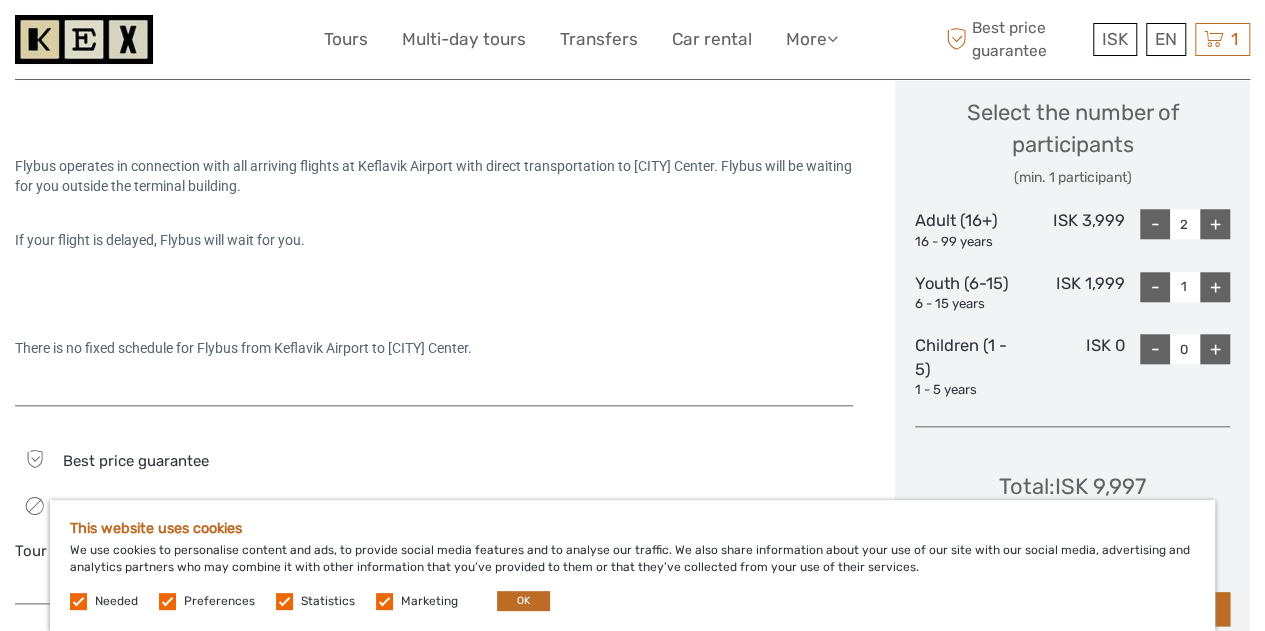click on "+" at bounding box center (1215, 287) 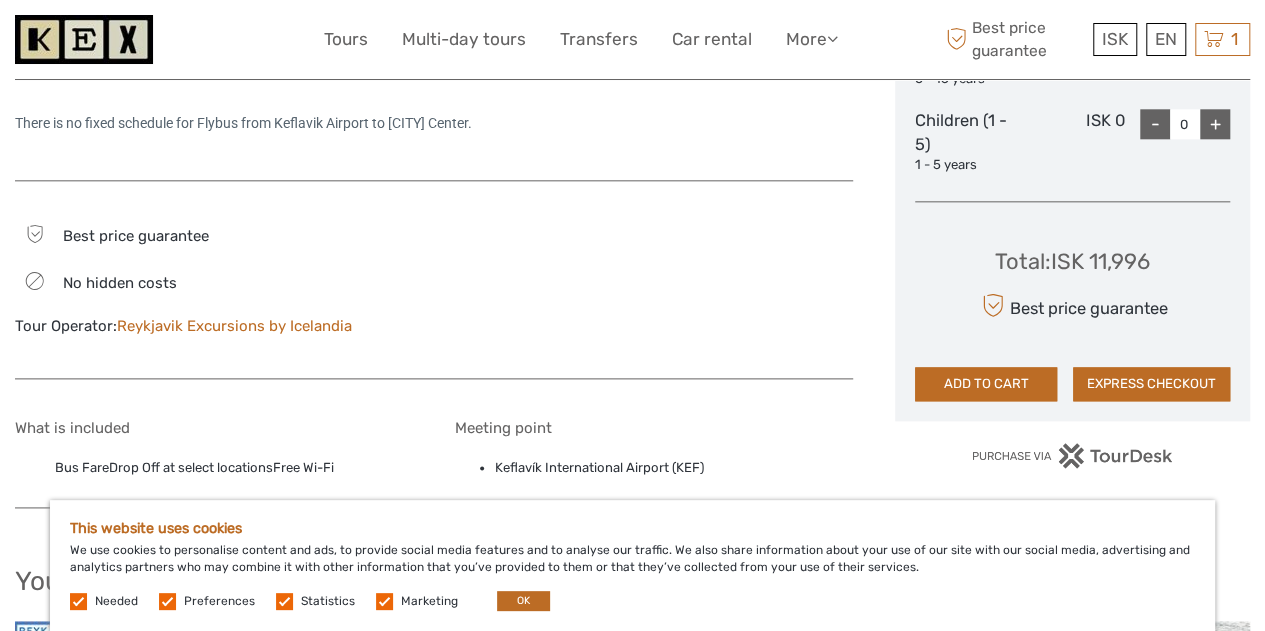 scroll, scrollTop: 1090, scrollLeft: 0, axis: vertical 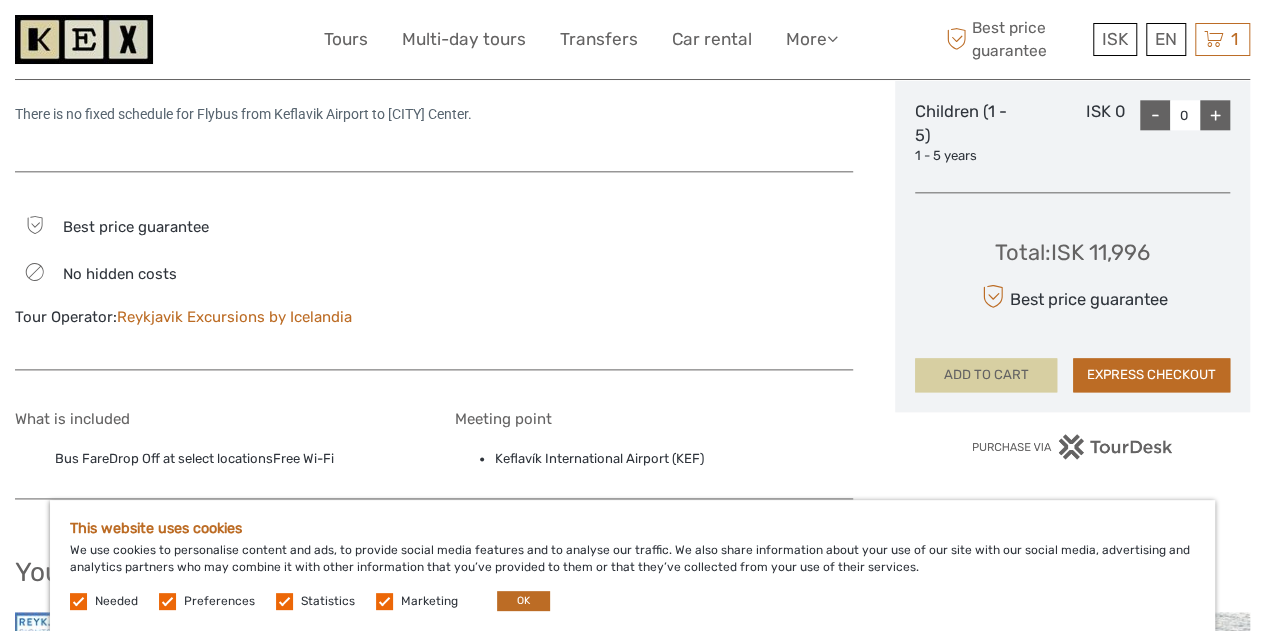 click on "ADD TO CART" at bounding box center [986, 375] 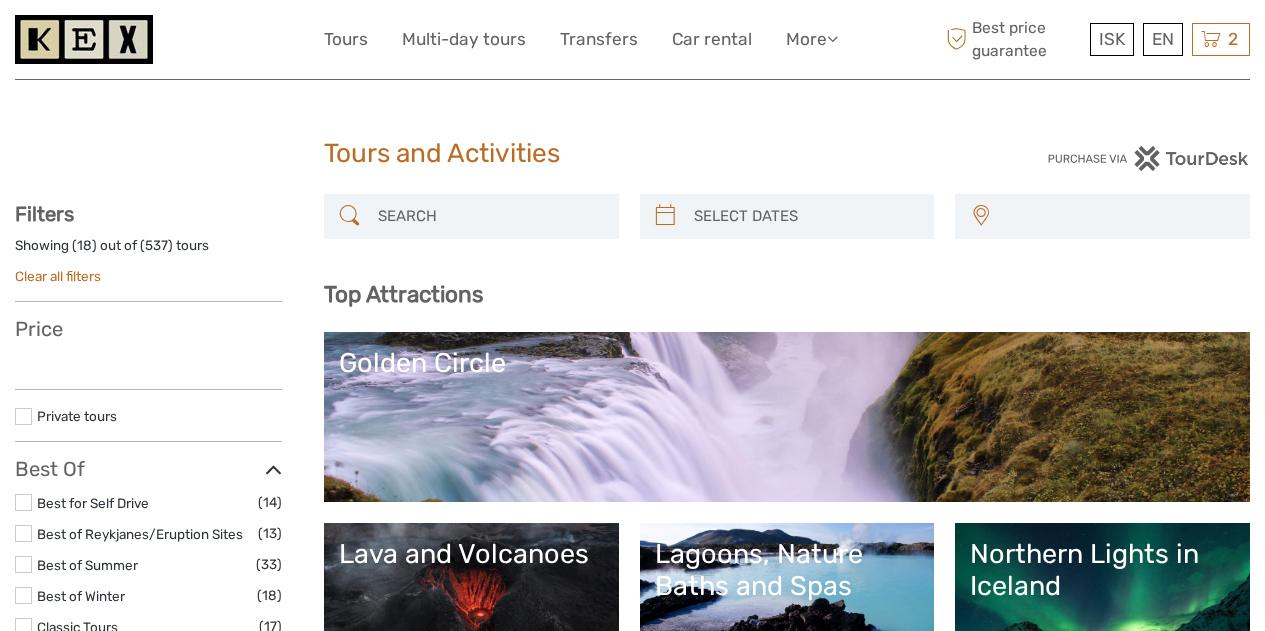 select 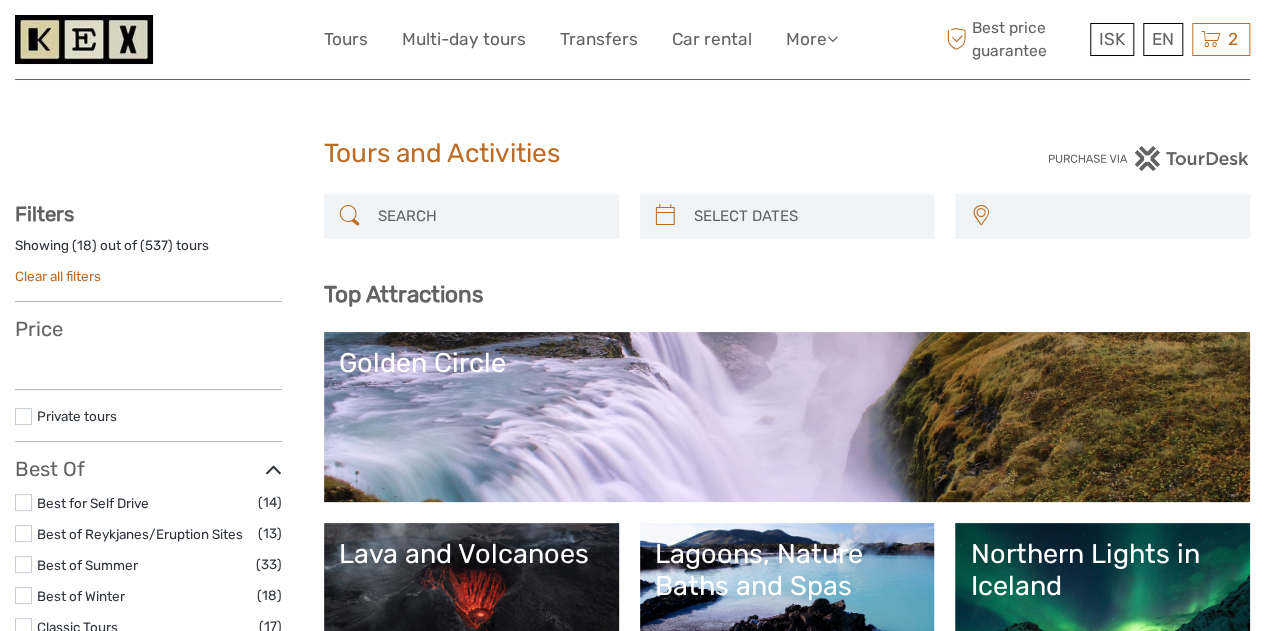 select 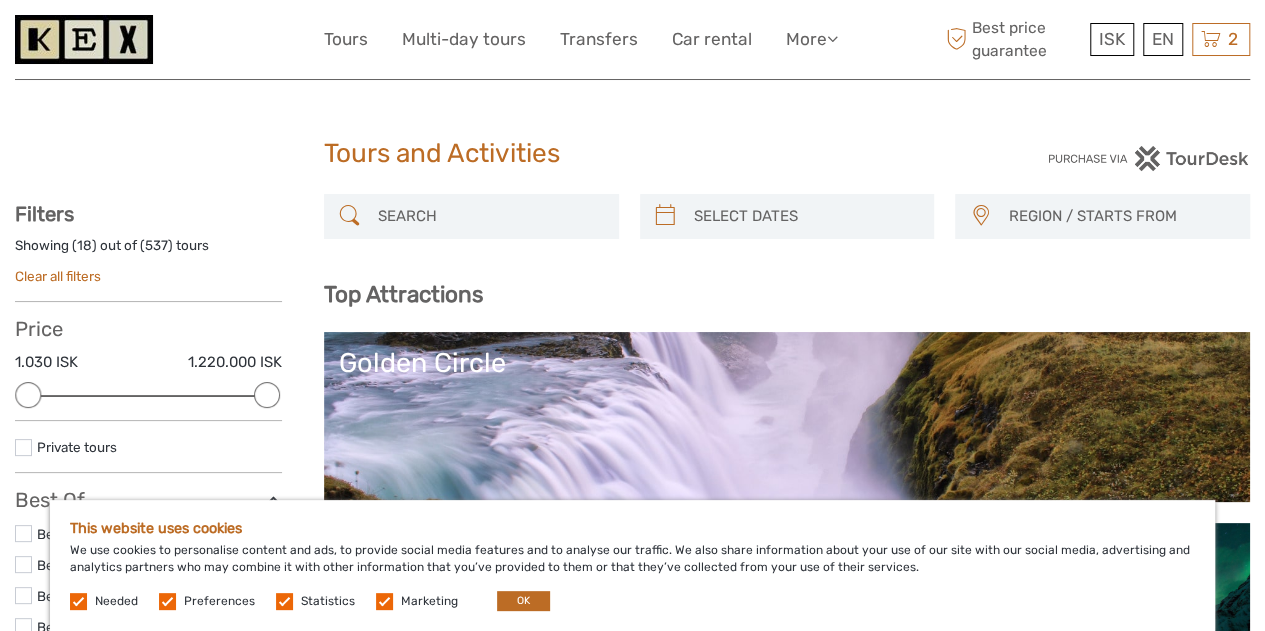 scroll, scrollTop: 0, scrollLeft: 0, axis: both 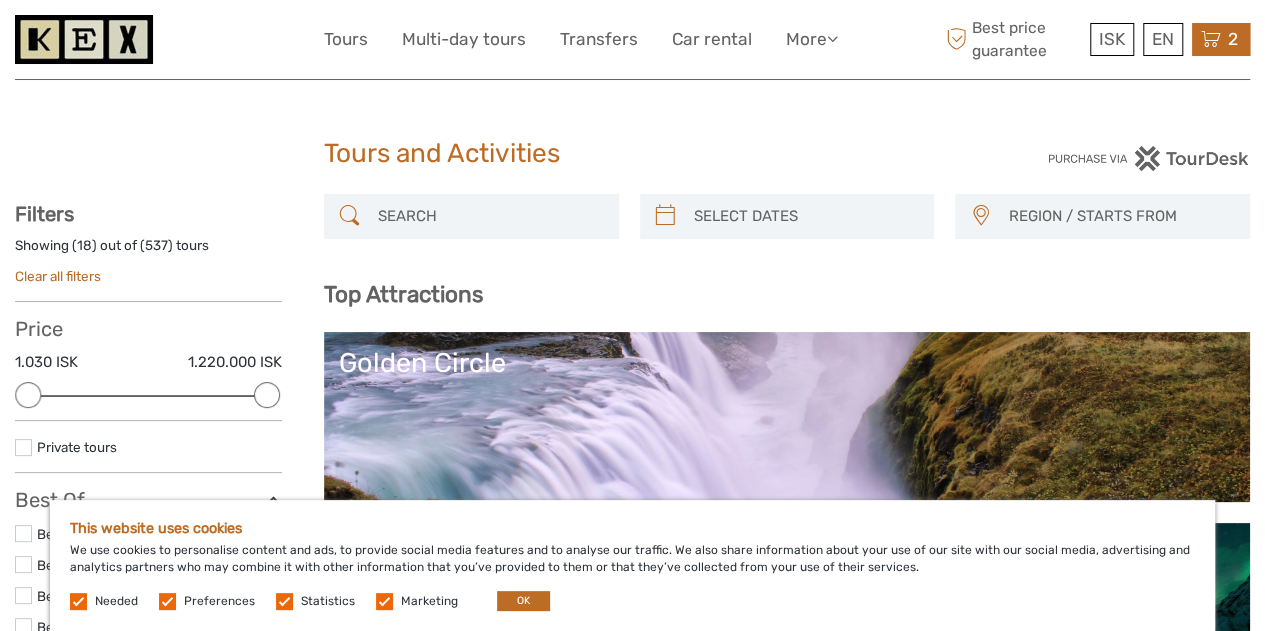 click at bounding box center (1211, 39) 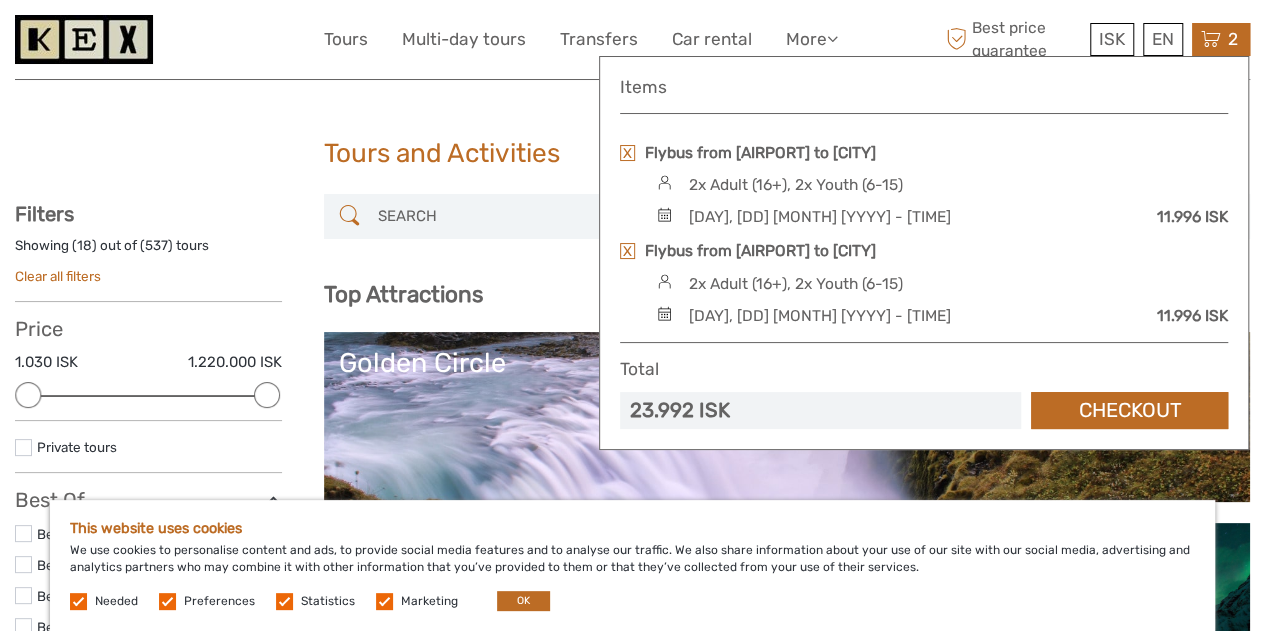 click at bounding box center (627, 153) 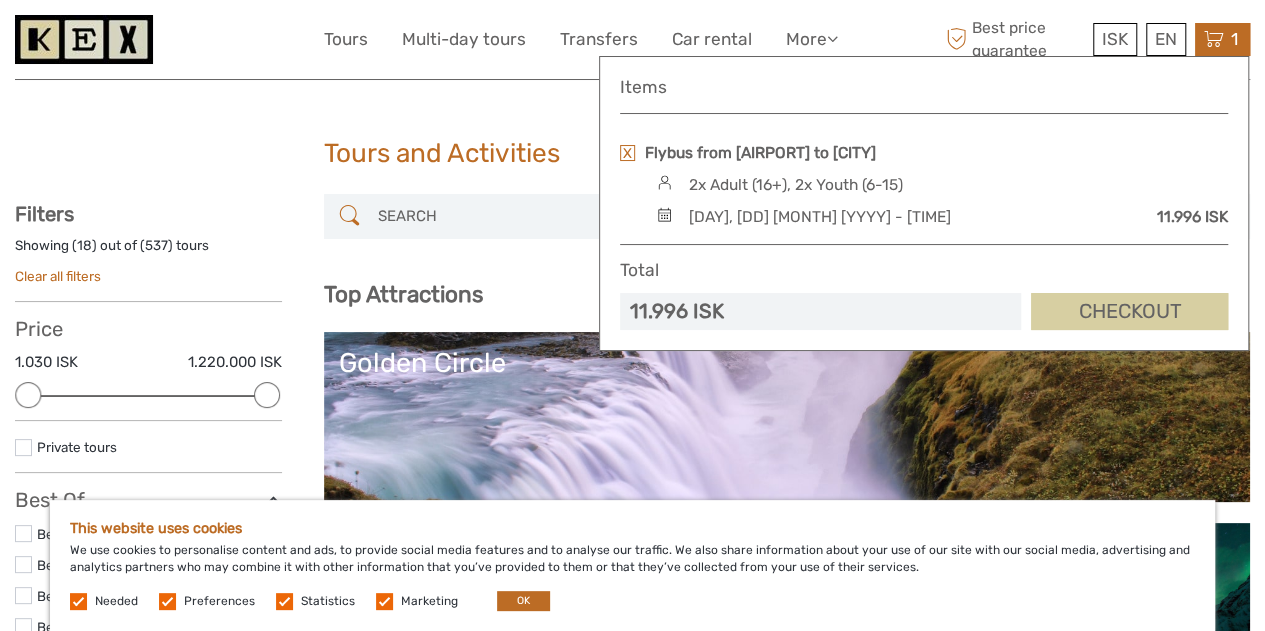 click on "Checkout" at bounding box center [1129, 311] 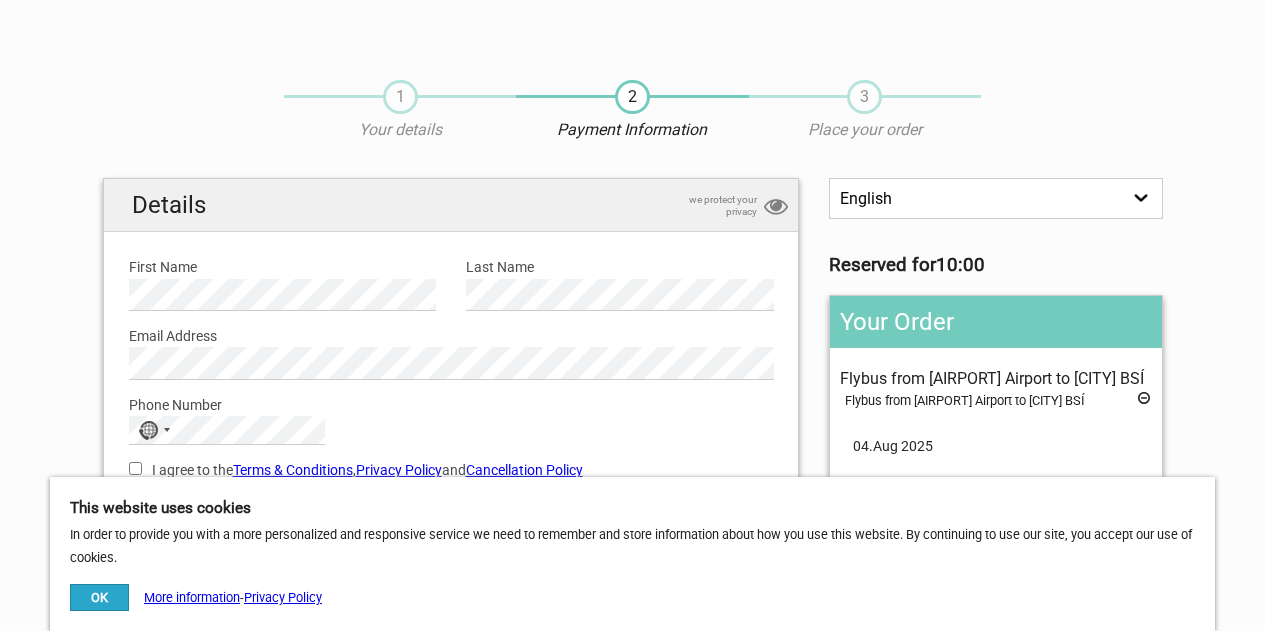 scroll, scrollTop: 0, scrollLeft: 0, axis: both 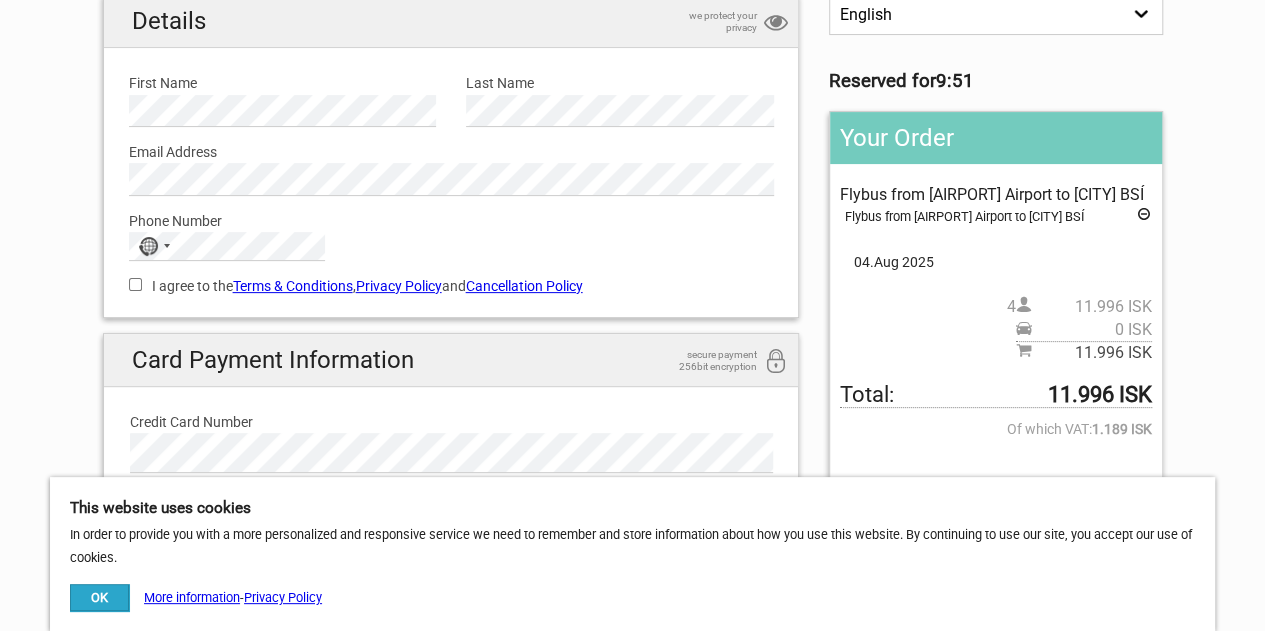 click on "I agree to the  Terms & Conditions ,  Privacy Policy  and  Cancellation Policy" at bounding box center [135, 284] 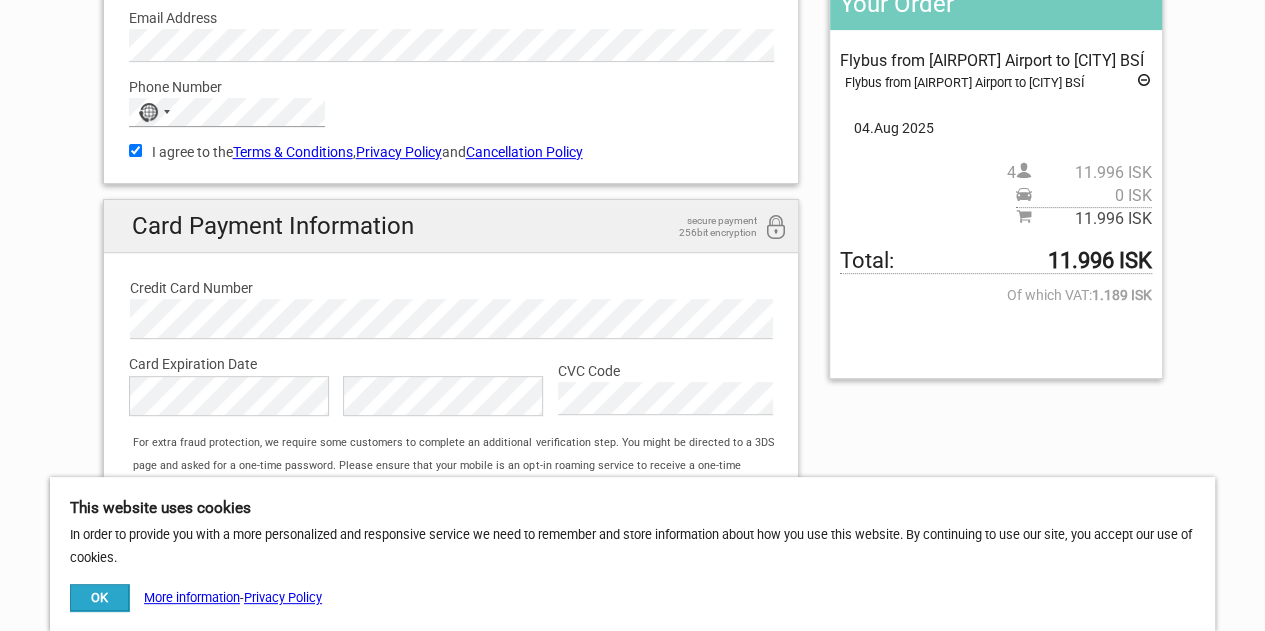 scroll, scrollTop: 340, scrollLeft: 0, axis: vertical 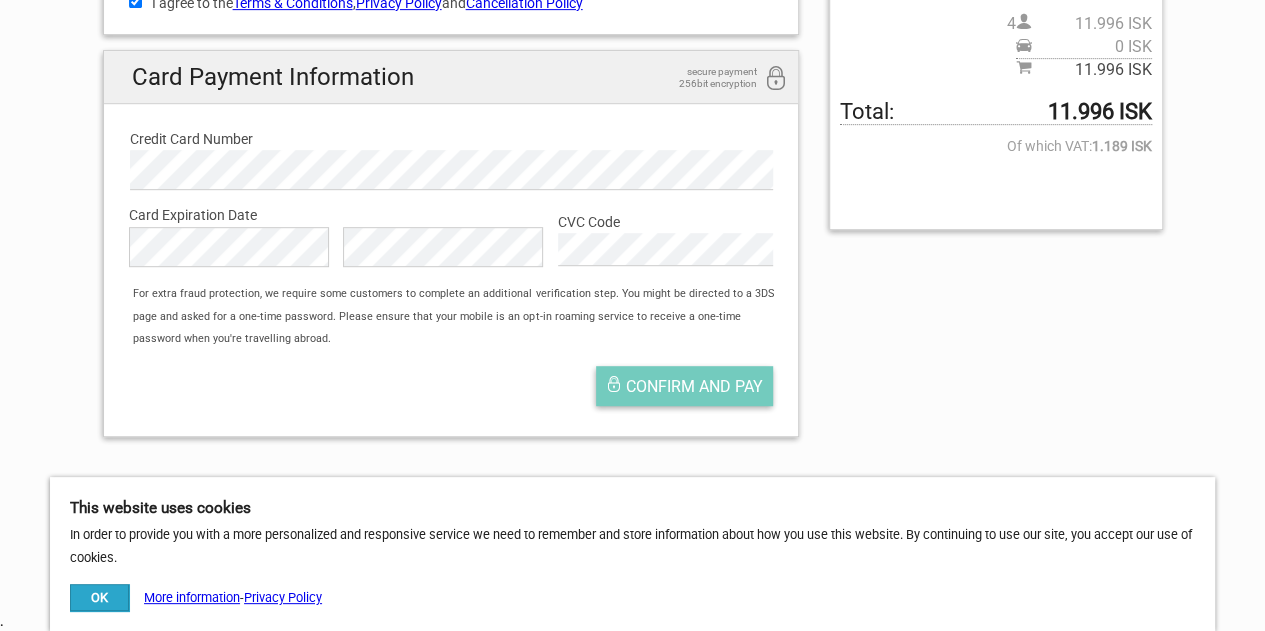 click on "Confirm and pay" at bounding box center [694, 386] 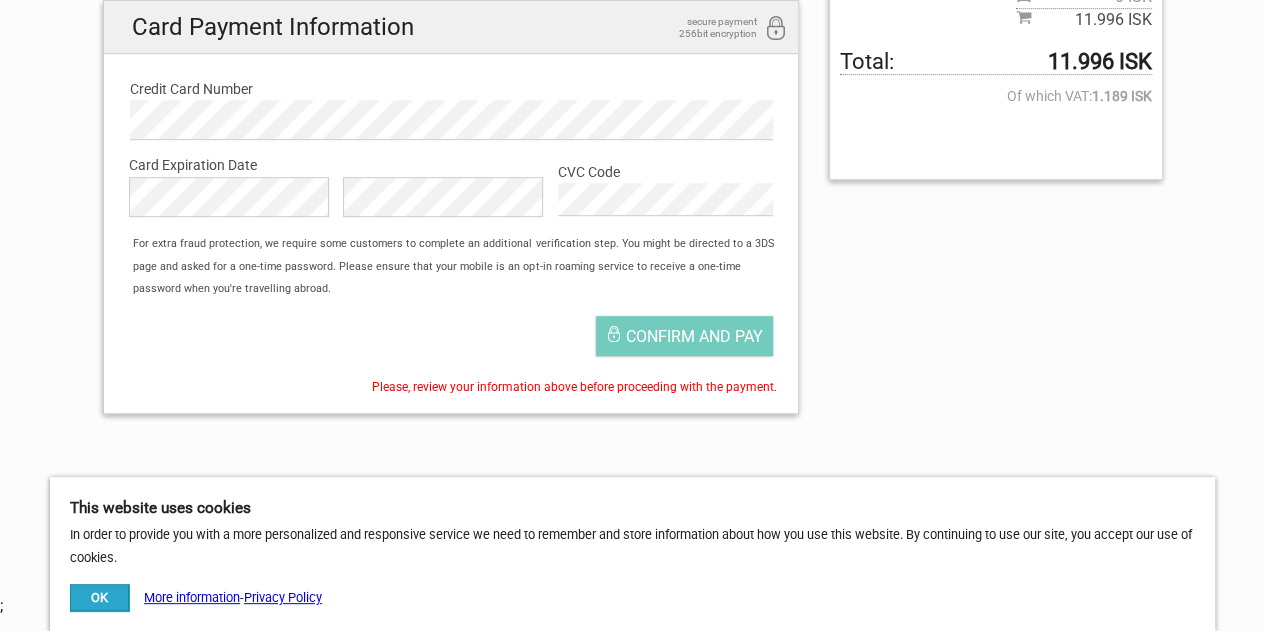 scroll, scrollTop: 523, scrollLeft: 0, axis: vertical 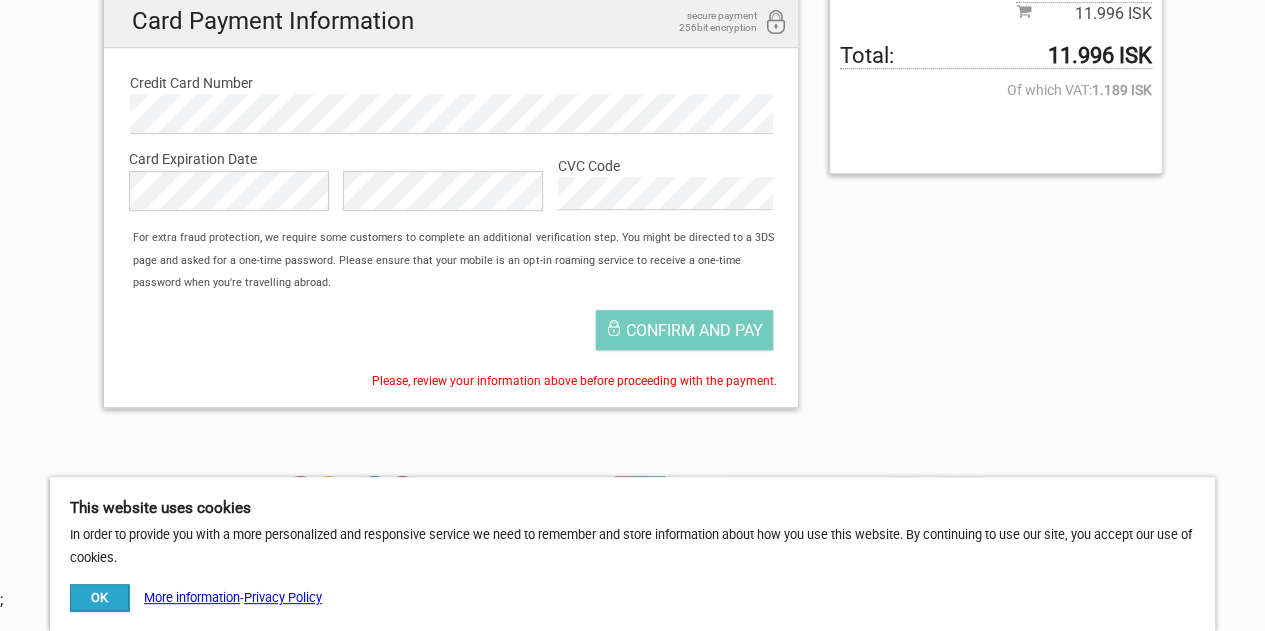 click on "OK" at bounding box center [99, 597] 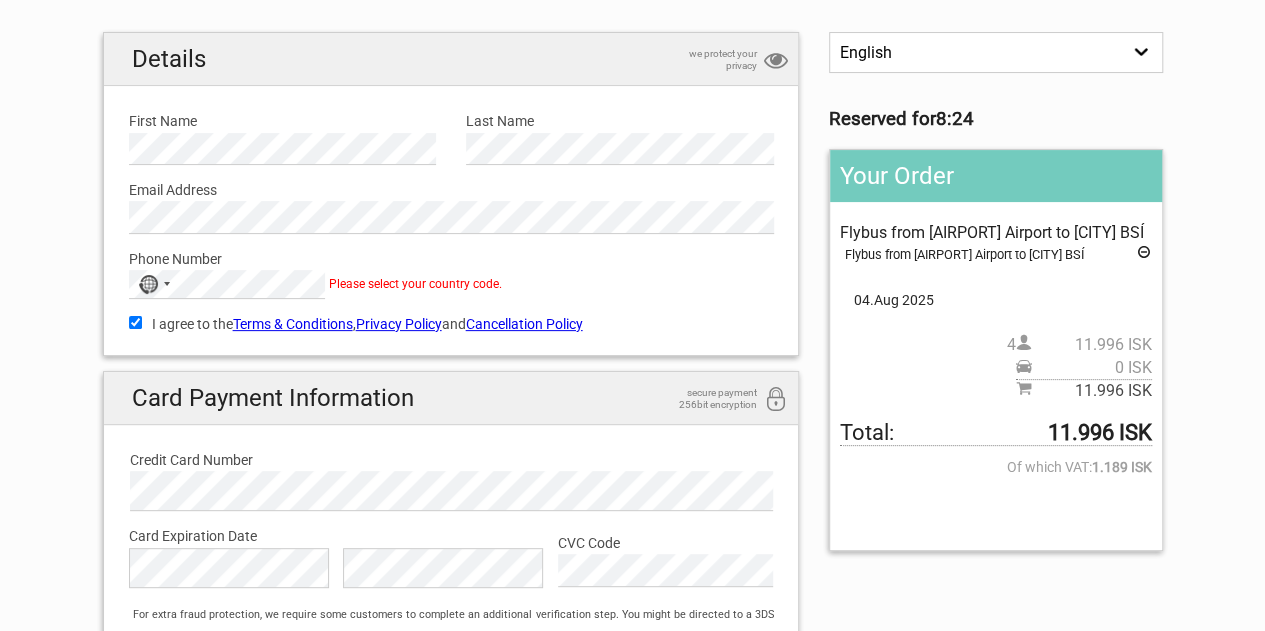 scroll, scrollTop: 162, scrollLeft: 0, axis: vertical 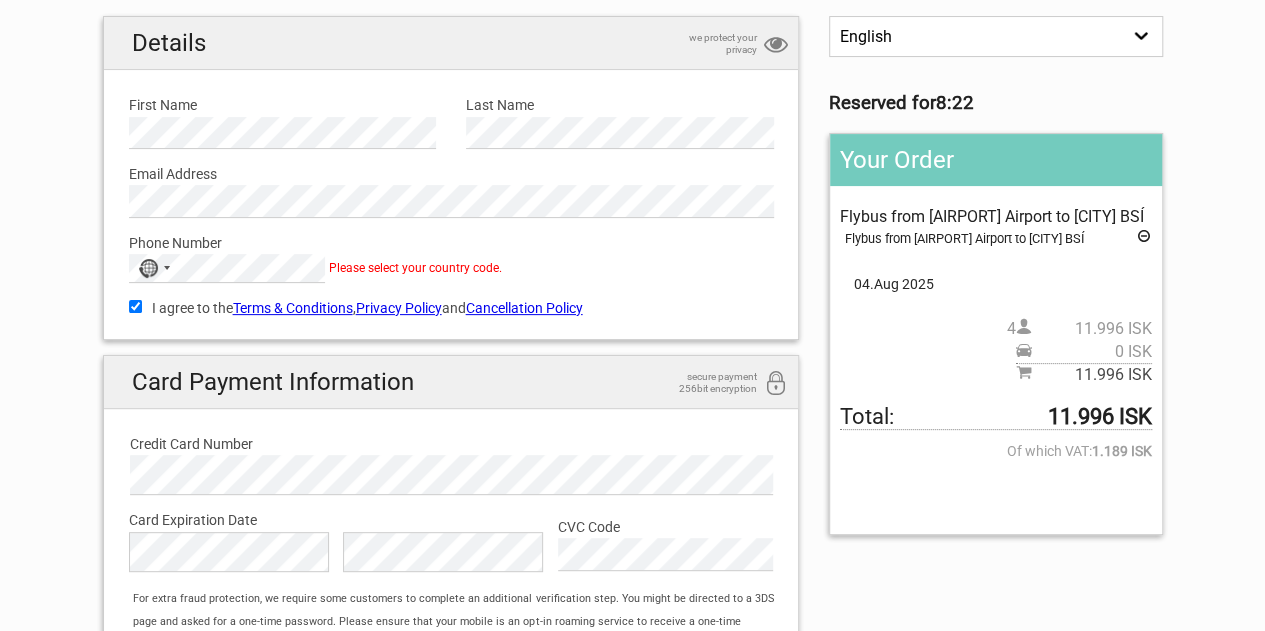 click on "Terms & Conditions" at bounding box center (293, 308) 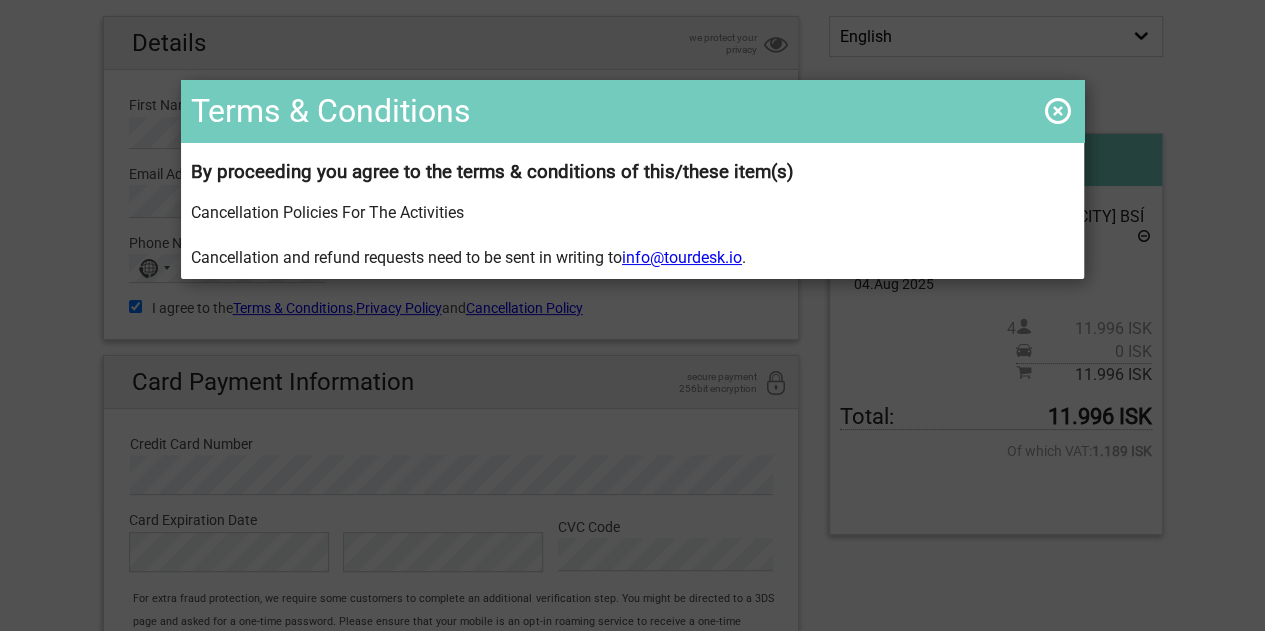 click at bounding box center [1058, 111] 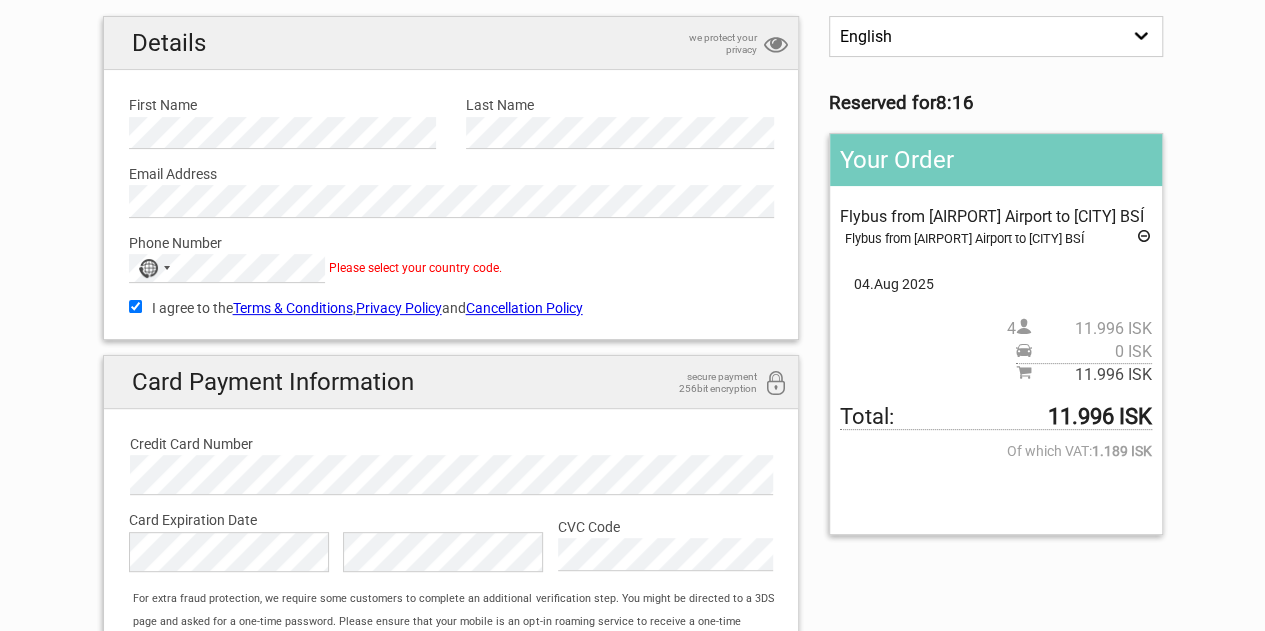click on "Privacy Policy" at bounding box center [399, 308] 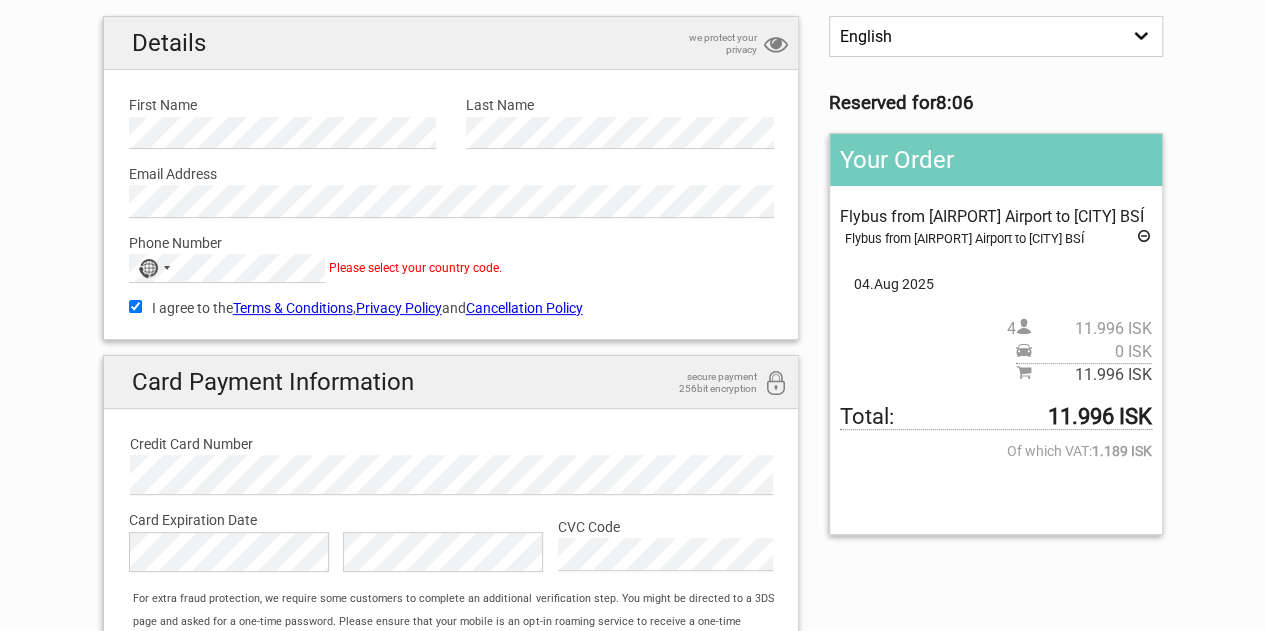 click on "Cancellation Policy" at bounding box center (524, 308) 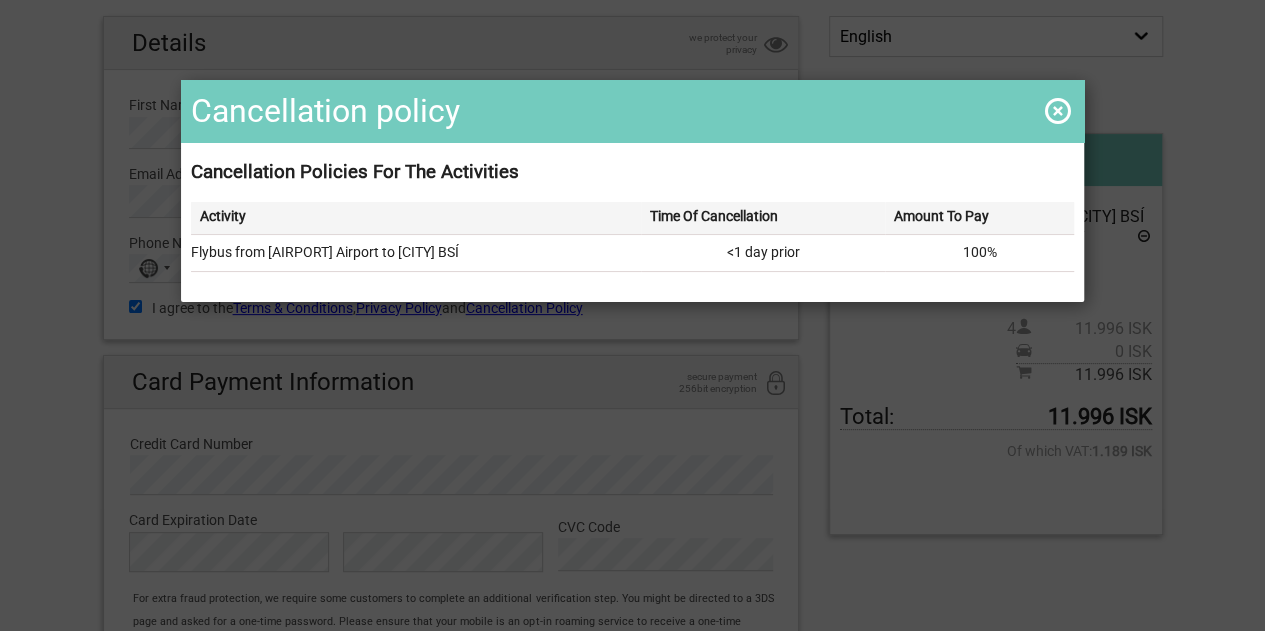 click at bounding box center [1058, 111] 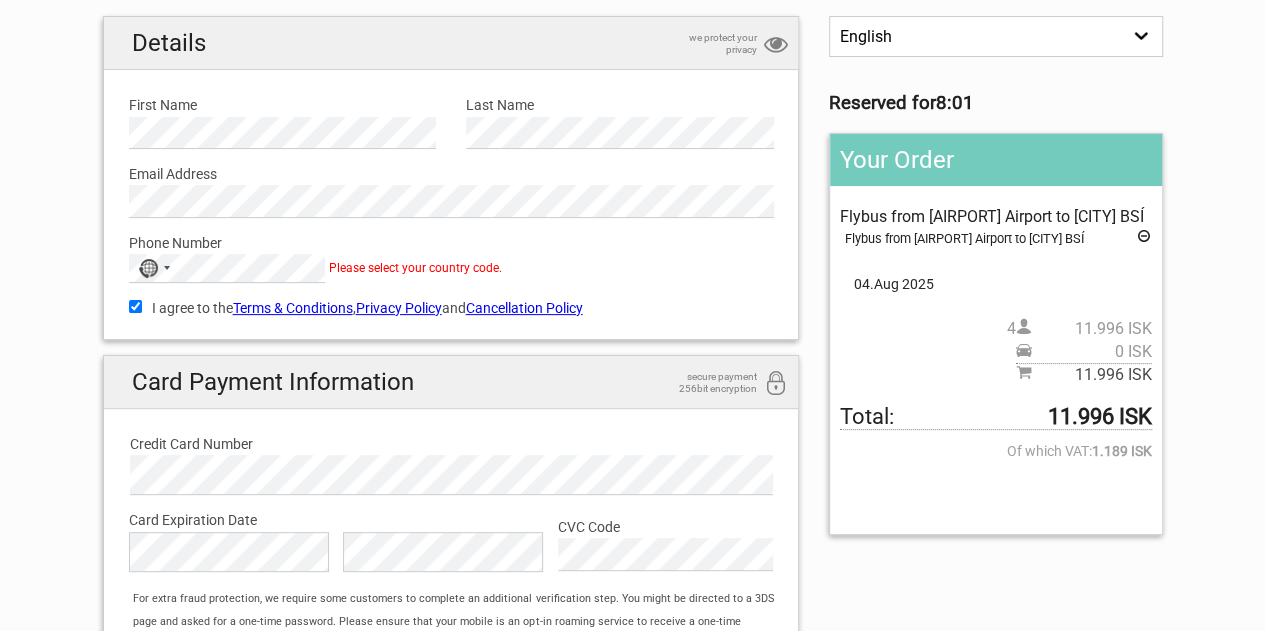 click on "Please select your country code." at bounding box center (415, 268) 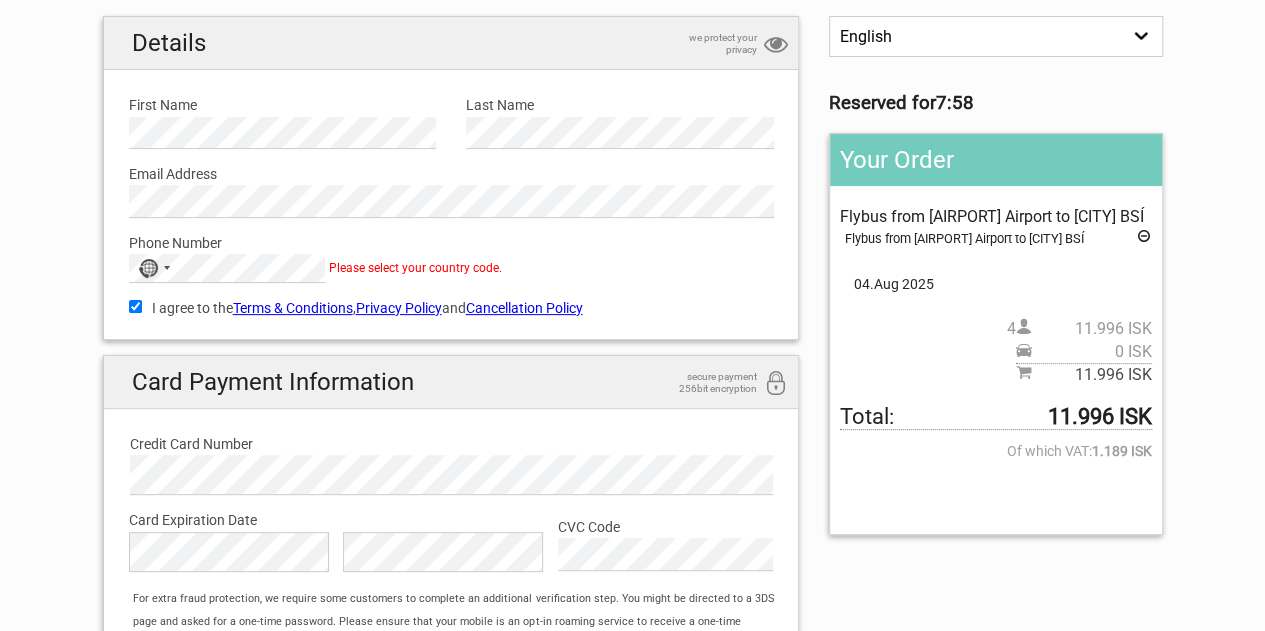click on "Please select your country code." at bounding box center [415, 268] 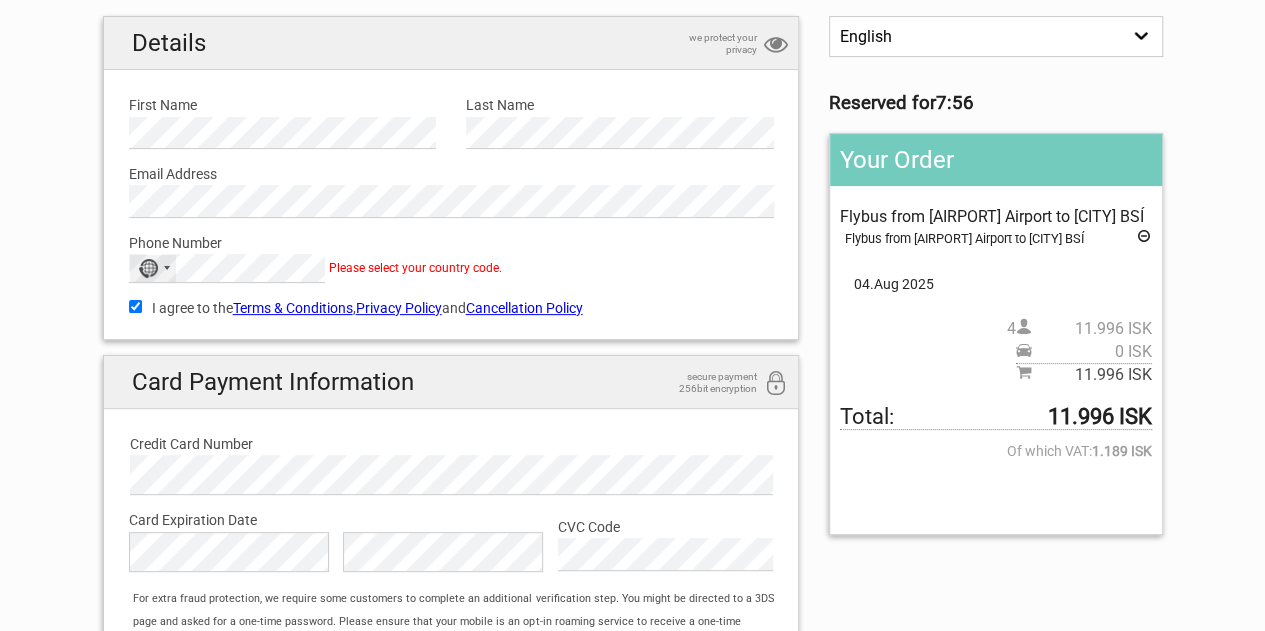 click on "No country selected" at bounding box center (153, 268) 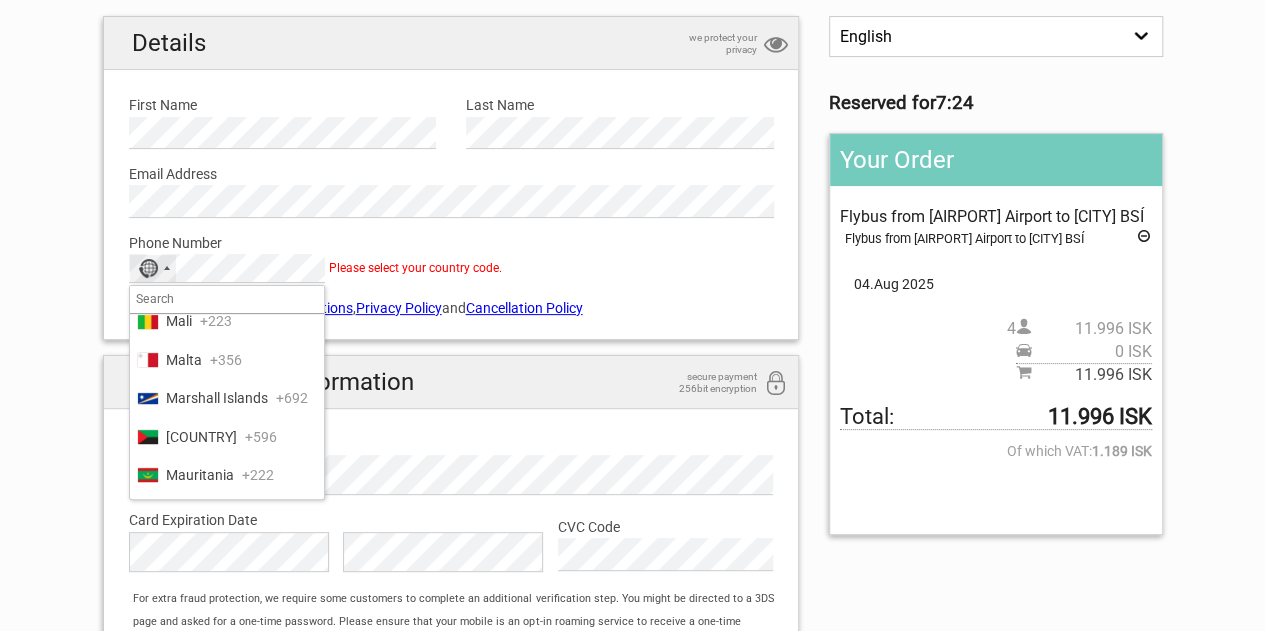 scroll, scrollTop: 5372, scrollLeft: 0, axis: vertical 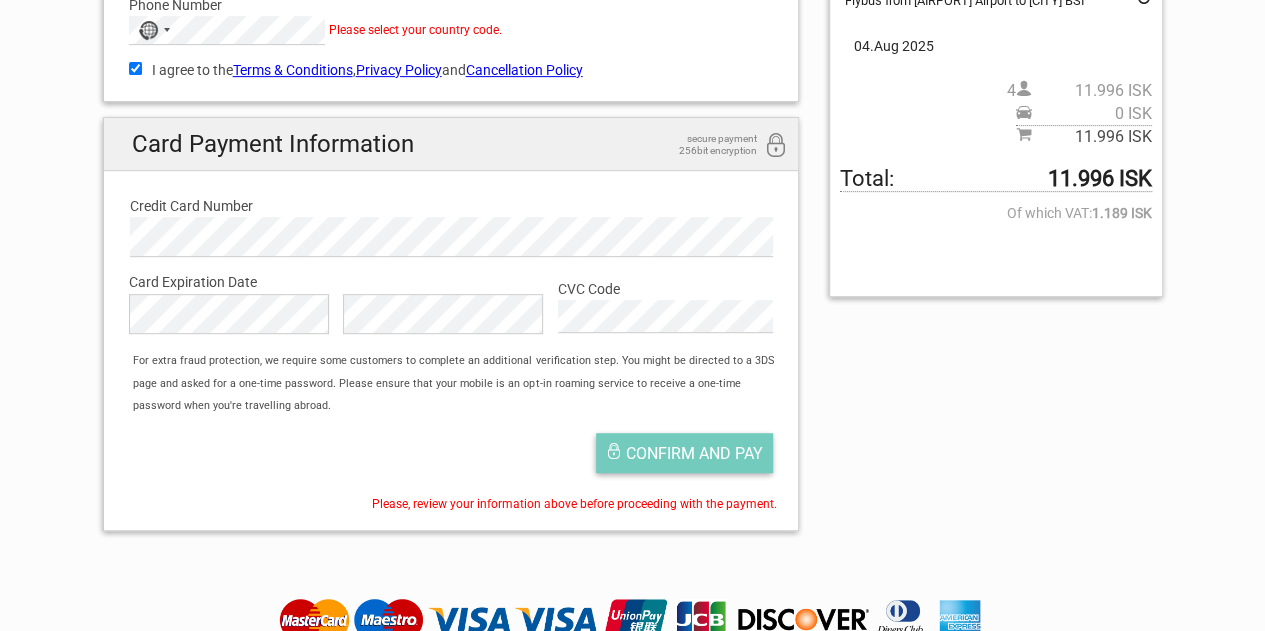 click on "Confirm and pay" at bounding box center (694, 453) 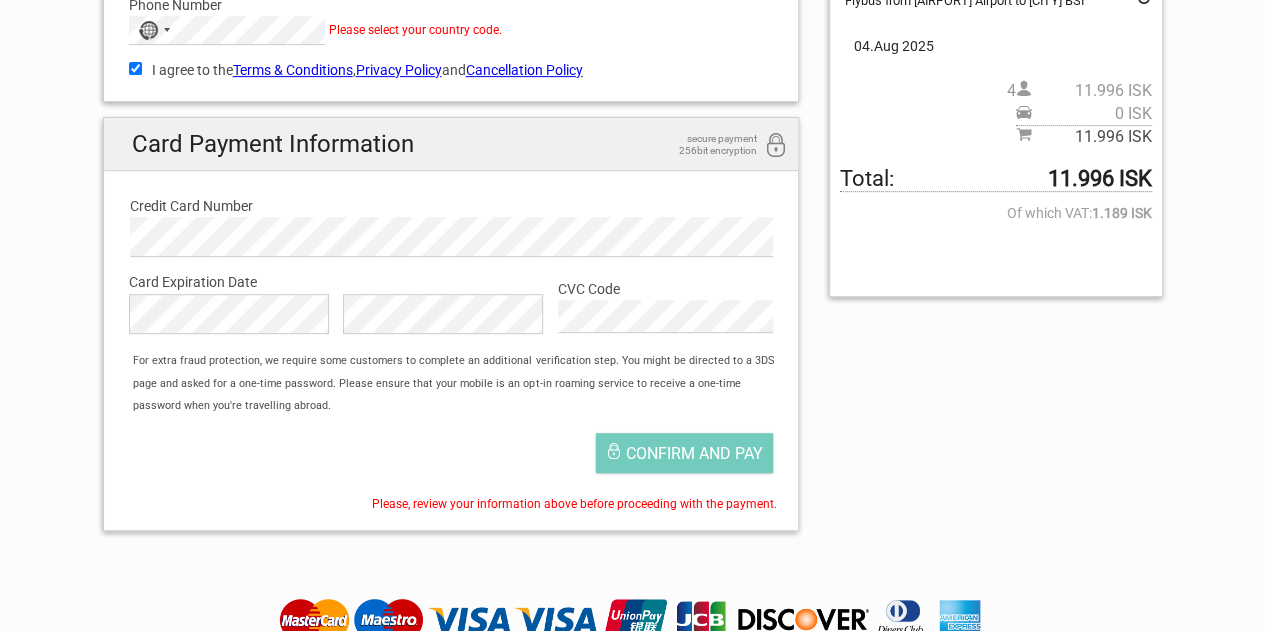 click on "Please, review your information above before proceeding with the payment." at bounding box center (451, 504) 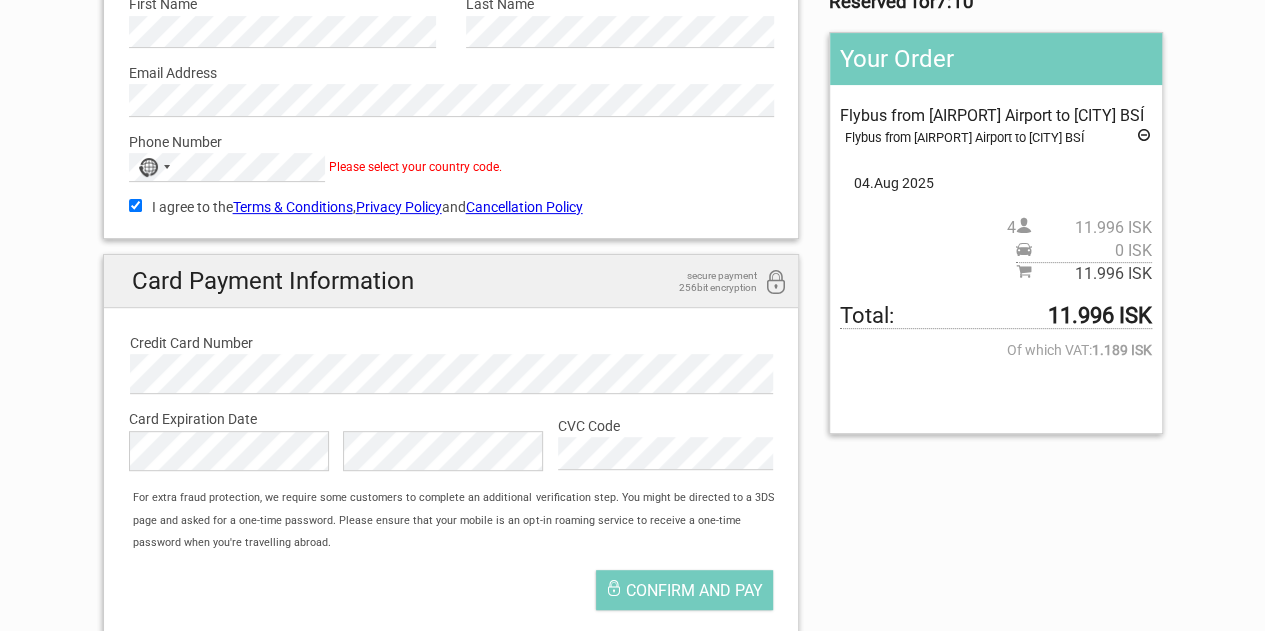scroll, scrollTop: 262, scrollLeft: 0, axis: vertical 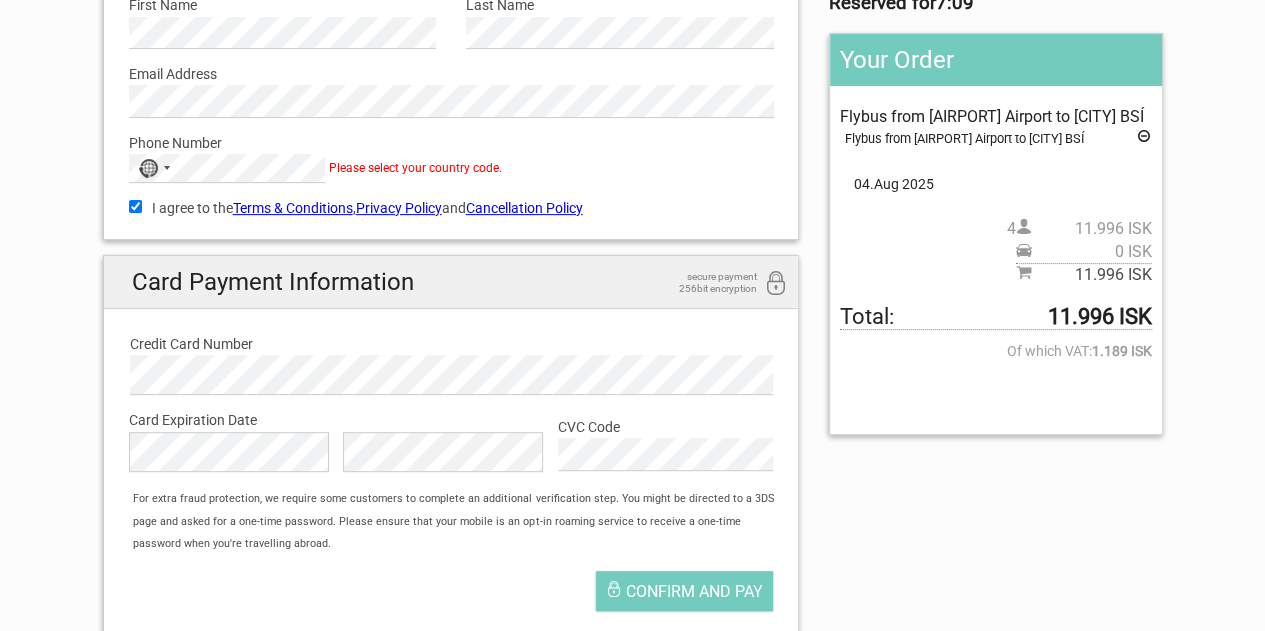 click on "Please select your country code." at bounding box center (415, 168) 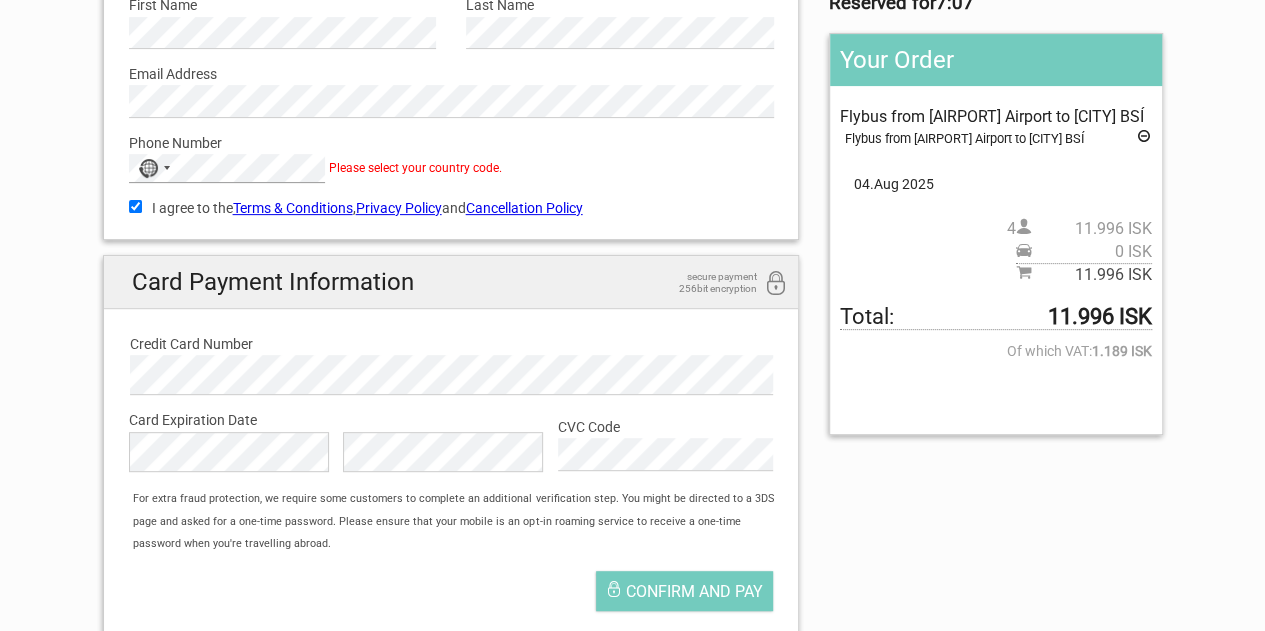click on "Phone Number
No country selected 244 results found Afghanistan +93 Albania +355 Algeria +213 American Samoa +1 Andorra +376 Angola +244 Anguilla +1 Antigua & Barbuda +1 Argentina +54 Armenia +374 Aruba +297 Ascension Island +247 Australia +61 Austria +43 Azerbaijan +994 Bahamas +1 Bahrain +973 Bangladesh +880 Barbados +1 Belarus +375 Belgium +32 Belize +501 Benin +229 Bermuda +1 Bhutan +975 Bolivia +591 Bosnia & Herzegovina +387 Botswana +267 Brazil +55 British Indian Ocean Territory +246 British Virgin Islands +1 Brunei +673 Bulgaria +359 Burkina Faso +226 Burundi +257 Cambodia +855 Cameroon +237 Canada +1 Cape Verde +238 Caribbean Netherlands +599 Cayman Islands +1 Central African Republic +236 Chad +235 Chile +56 China +86 Christmas Island +61 Cocos (Keeling) Islands +61 Colombia +57 Comoros +269 Congo - Brazzaville +242 Congo - Kinshasa +243 Cook Islands +682 Costa Rica +506 Croatia +385 Cuba +53 Curaçao +599 Cyprus +357 Czechia +420 Côte d’Ivoire +225 Denmark +45 Djibouti +1" at bounding box center (451, 150) 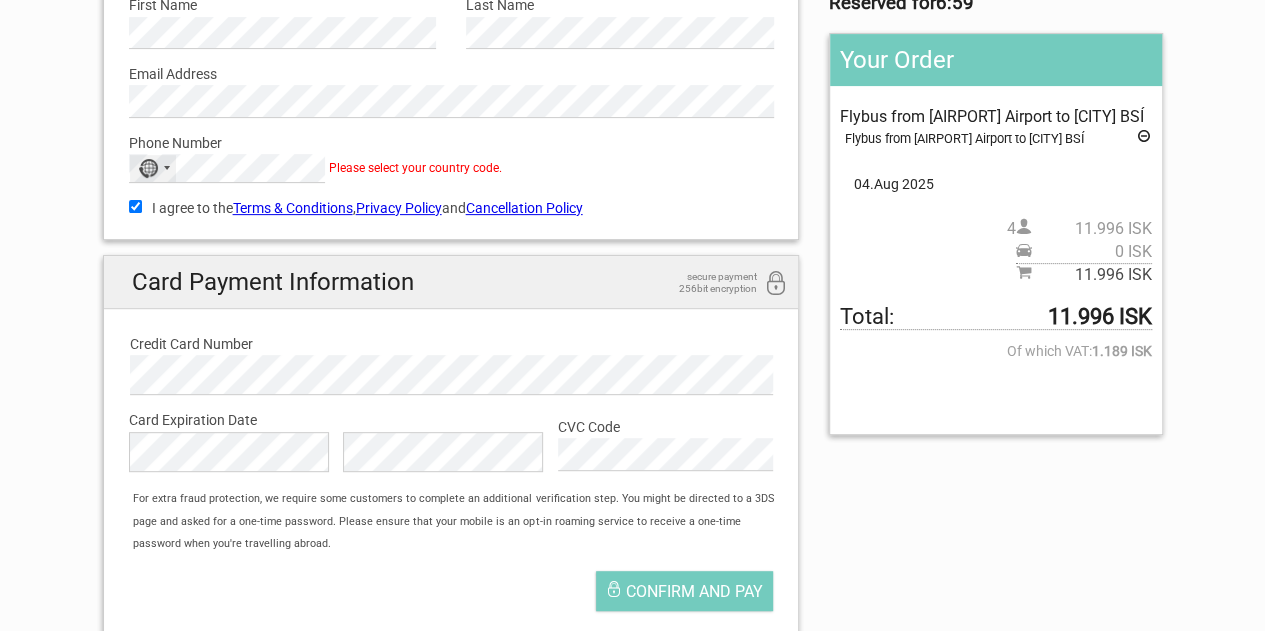 click on "No country selected" at bounding box center (153, 168) 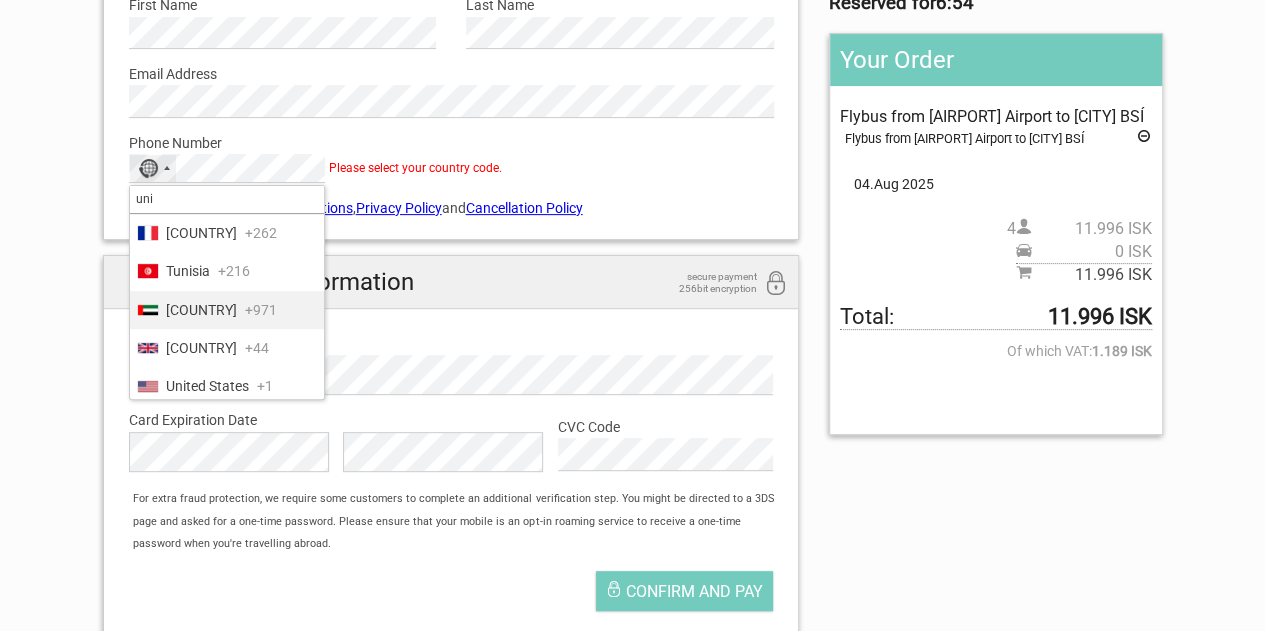 scroll, scrollTop: 29, scrollLeft: 0, axis: vertical 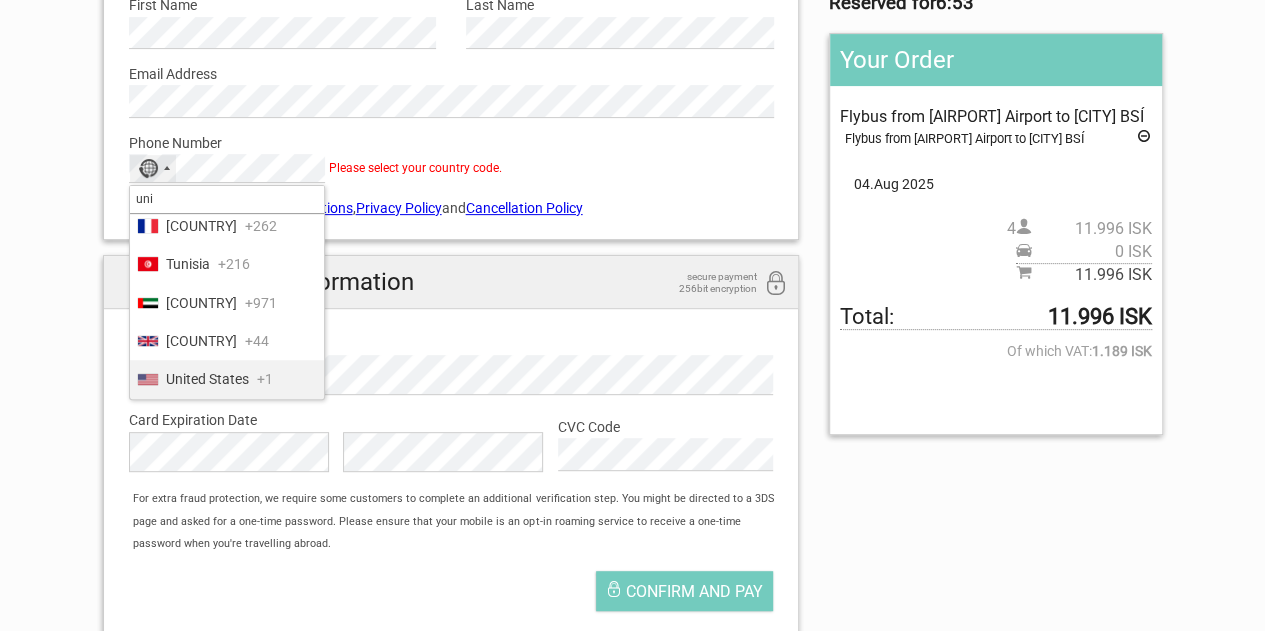 type on "uni" 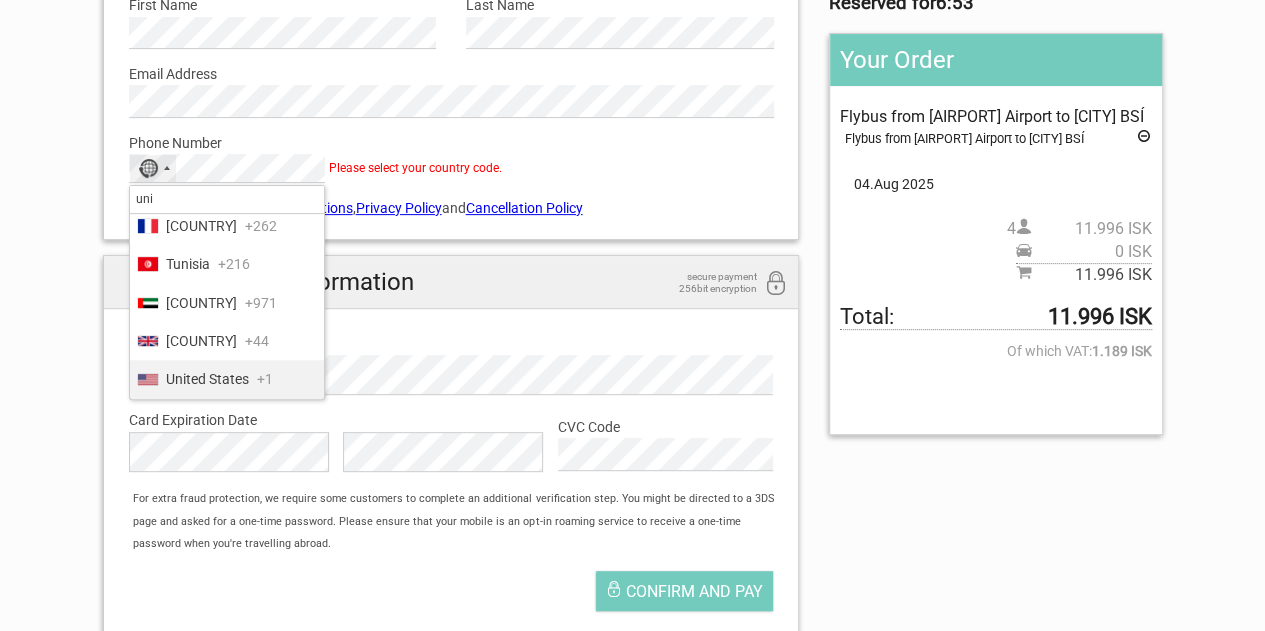 click on "United States" at bounding box center [207, 379] 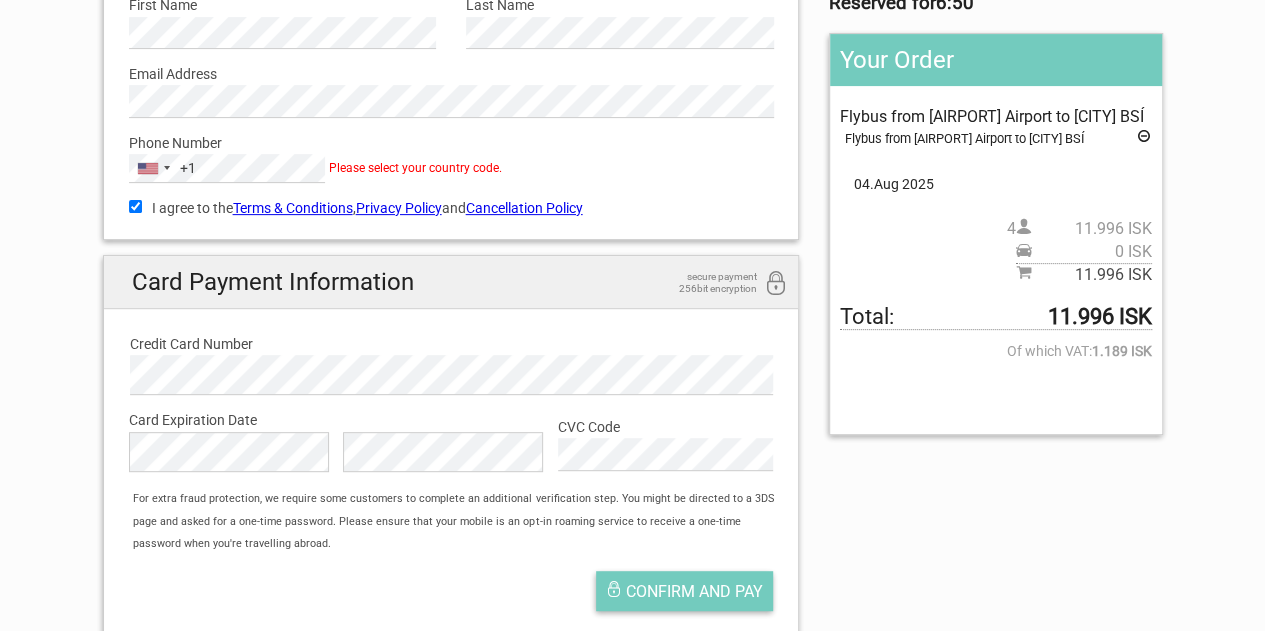 click on "Confirm and pay" at bounding box center (694, 591) 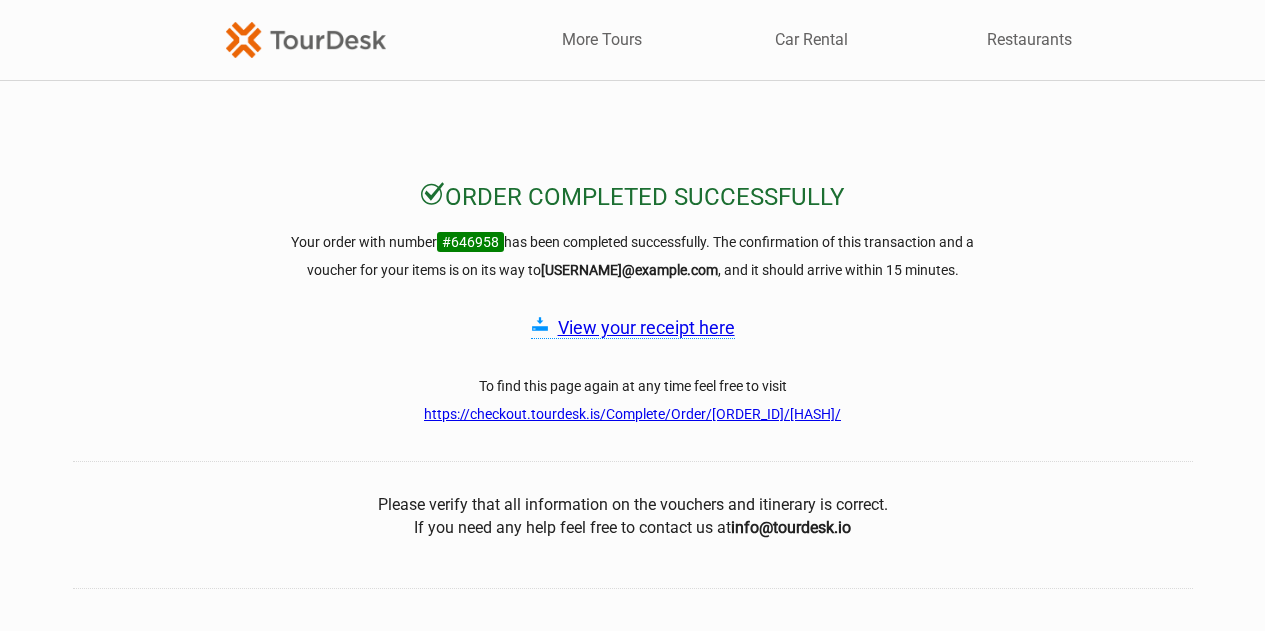 scroll, scrollTop: 0, scrollLeft: 0, axis: both 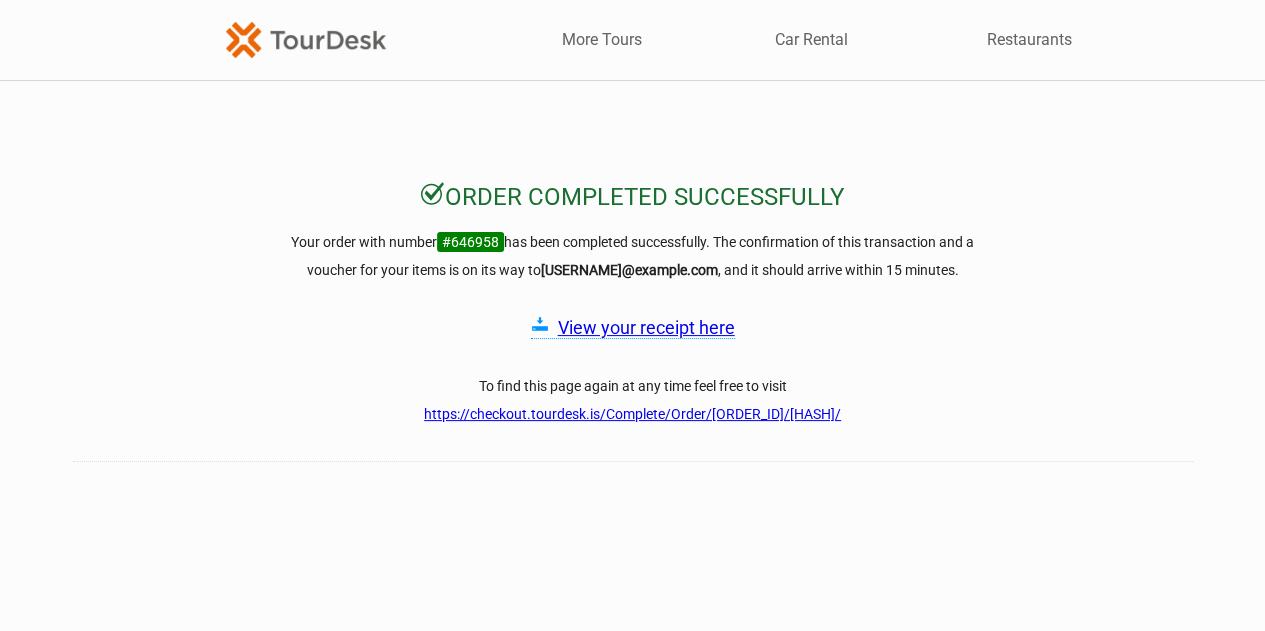 click on "View your receipt here" at bounding box center [646, 327] 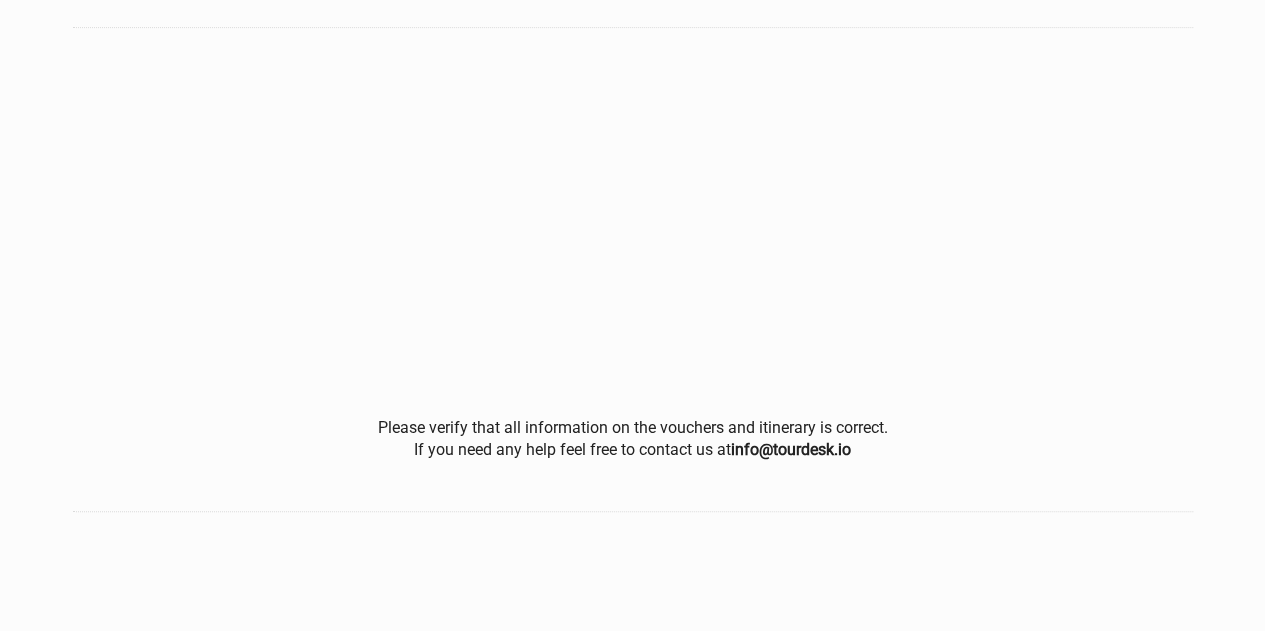 scroll, scrollTop: 512, scrollLeft: 0, axis: vertical 